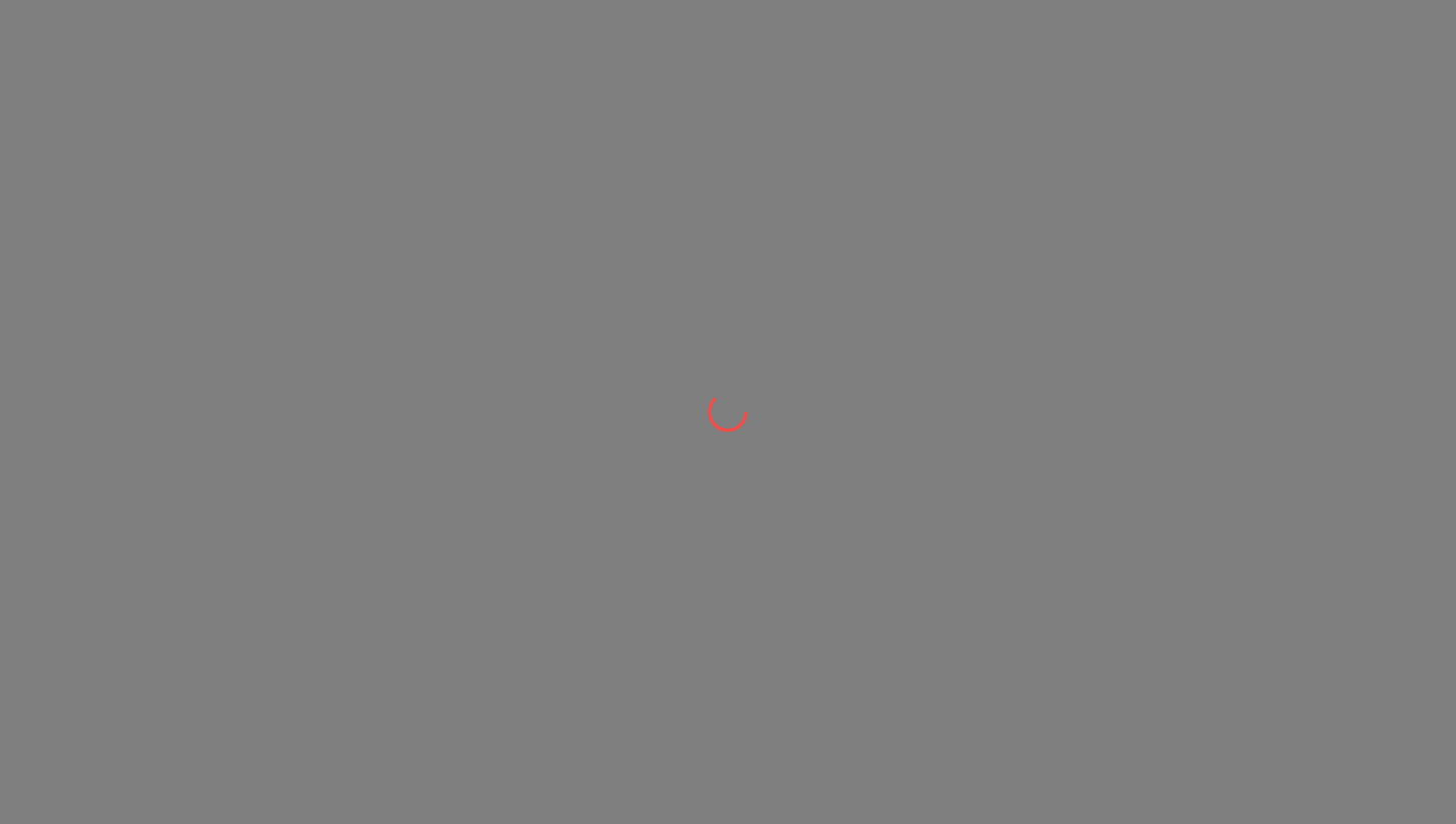 scroll, scrollTop: 0, scrollLeft: 0, axis: both 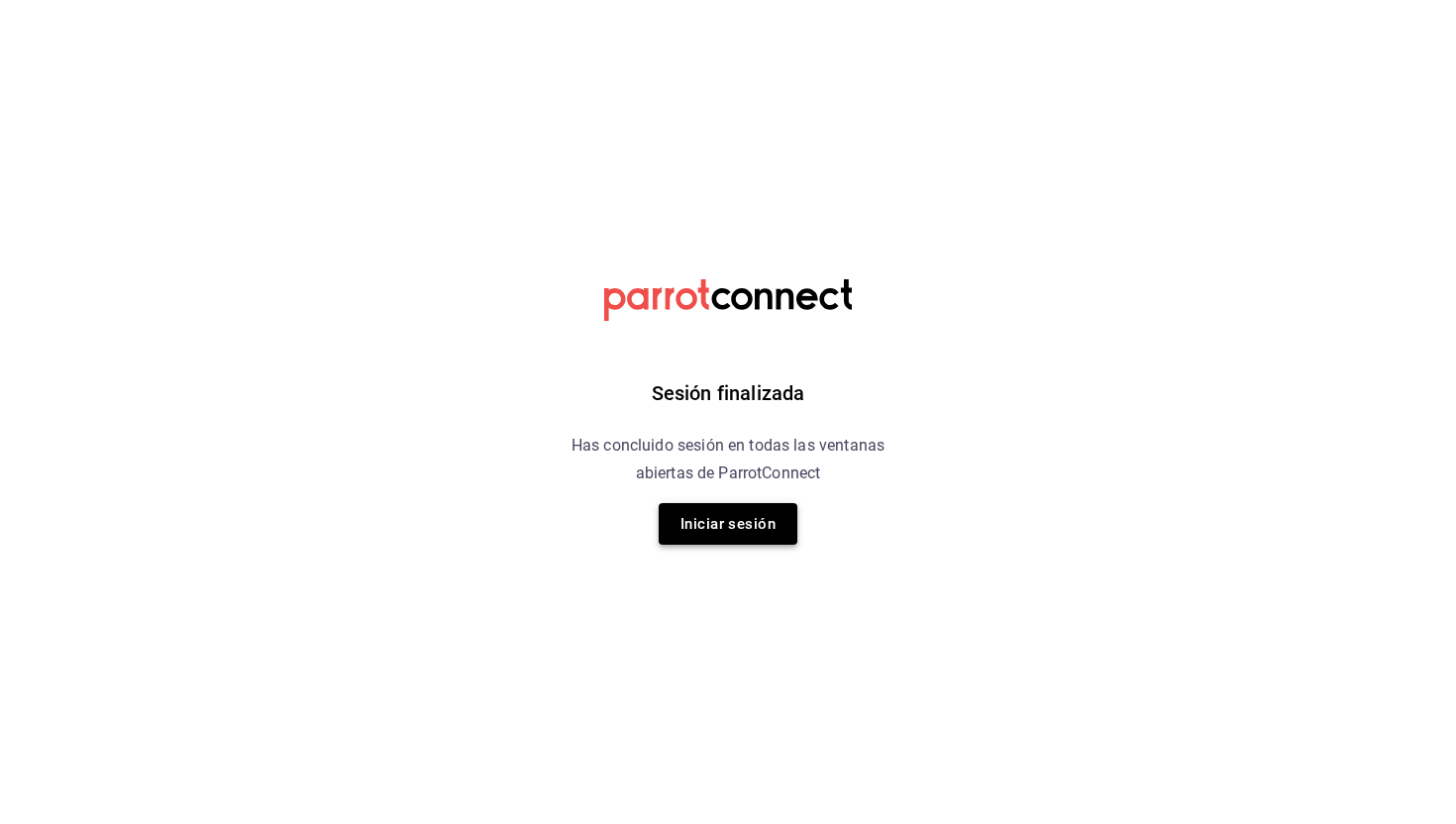 click on "Iniciar sesión" at bounding box center (728, 524) 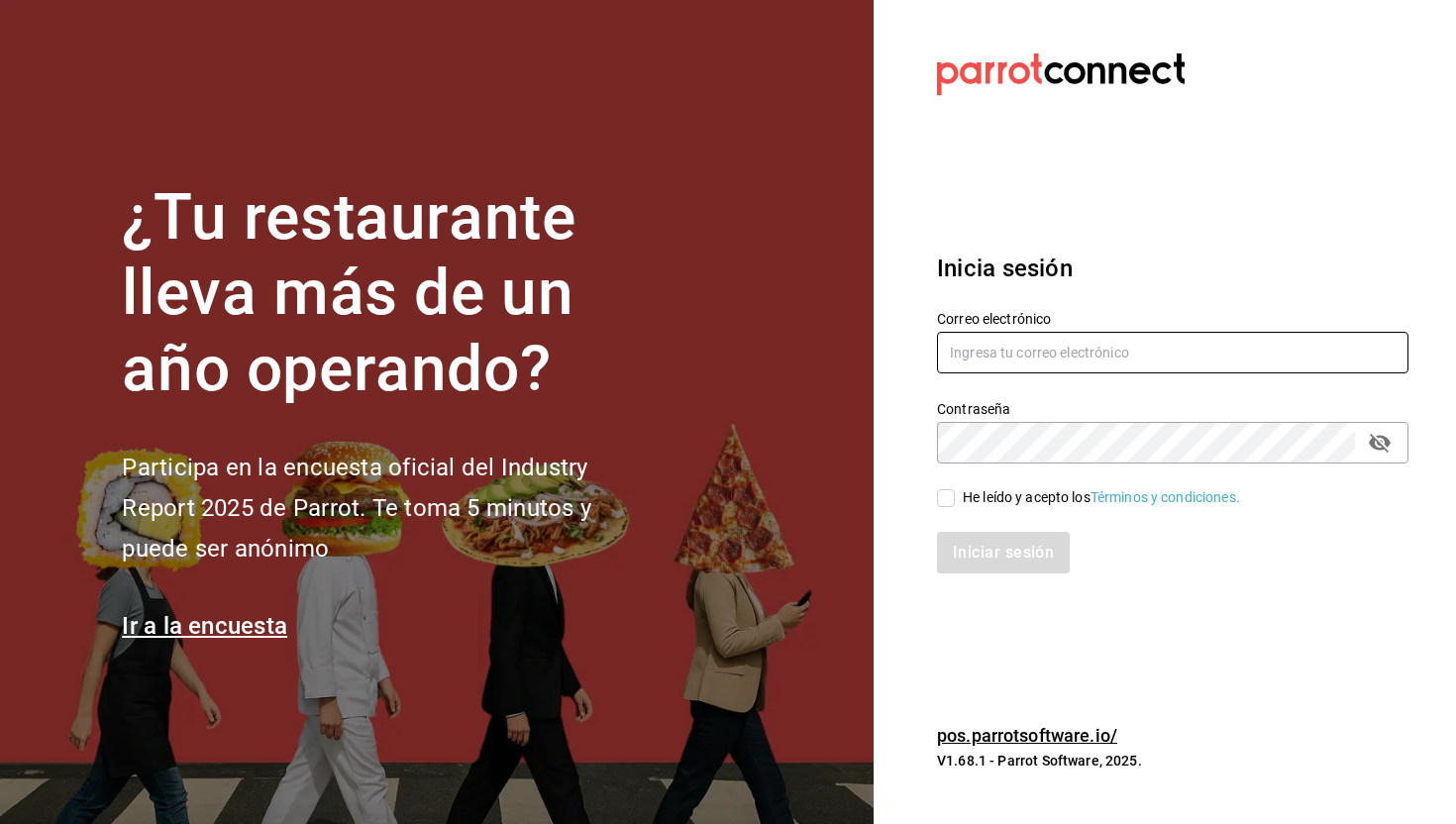 click at bounding box center (1173, 353) 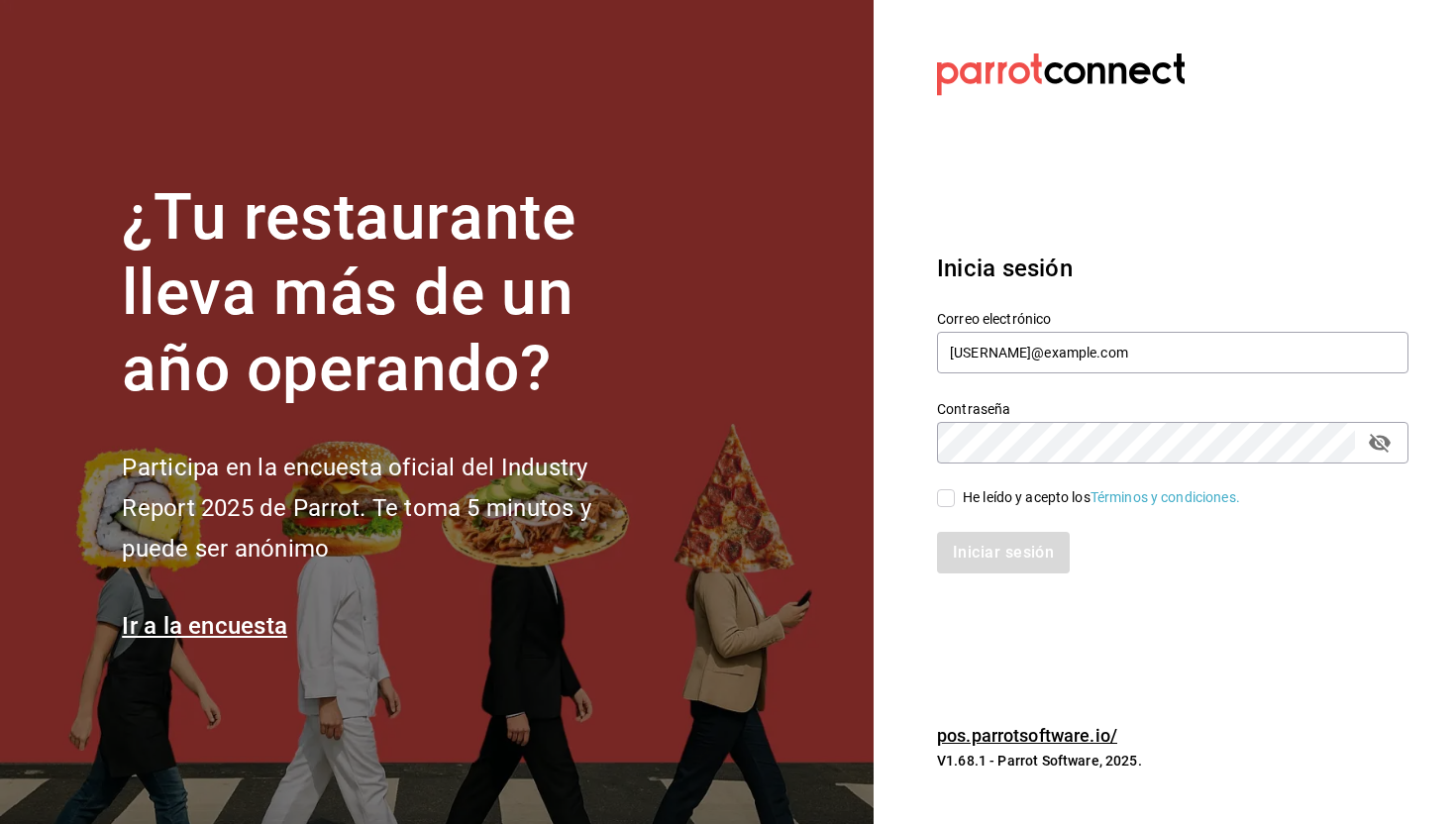 click on "He leído y acepto los  Términos y condiciones." at bounding box center [946, 498] 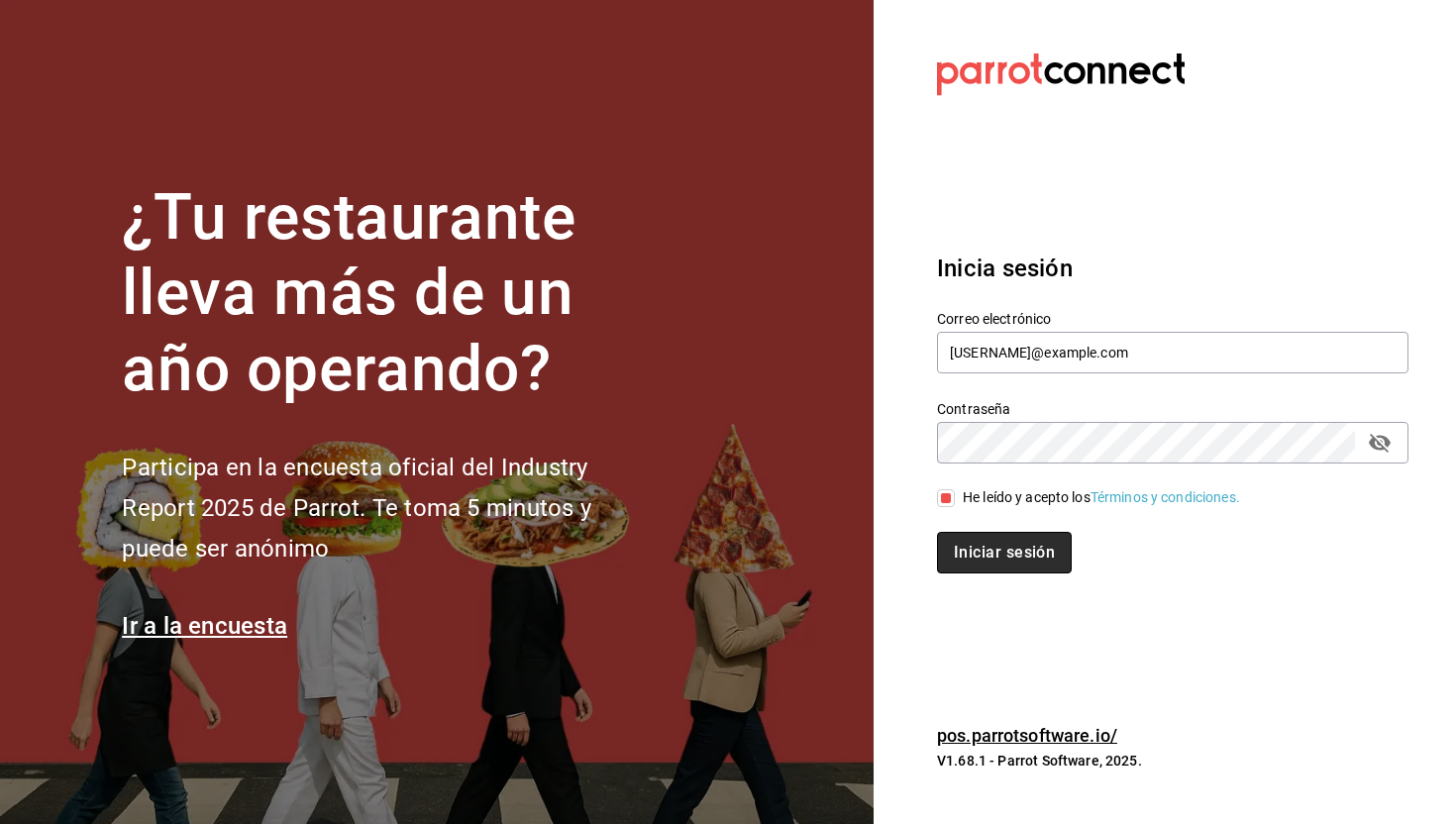 click on "Iniciar sesión" at bounding box center [1004, 553] 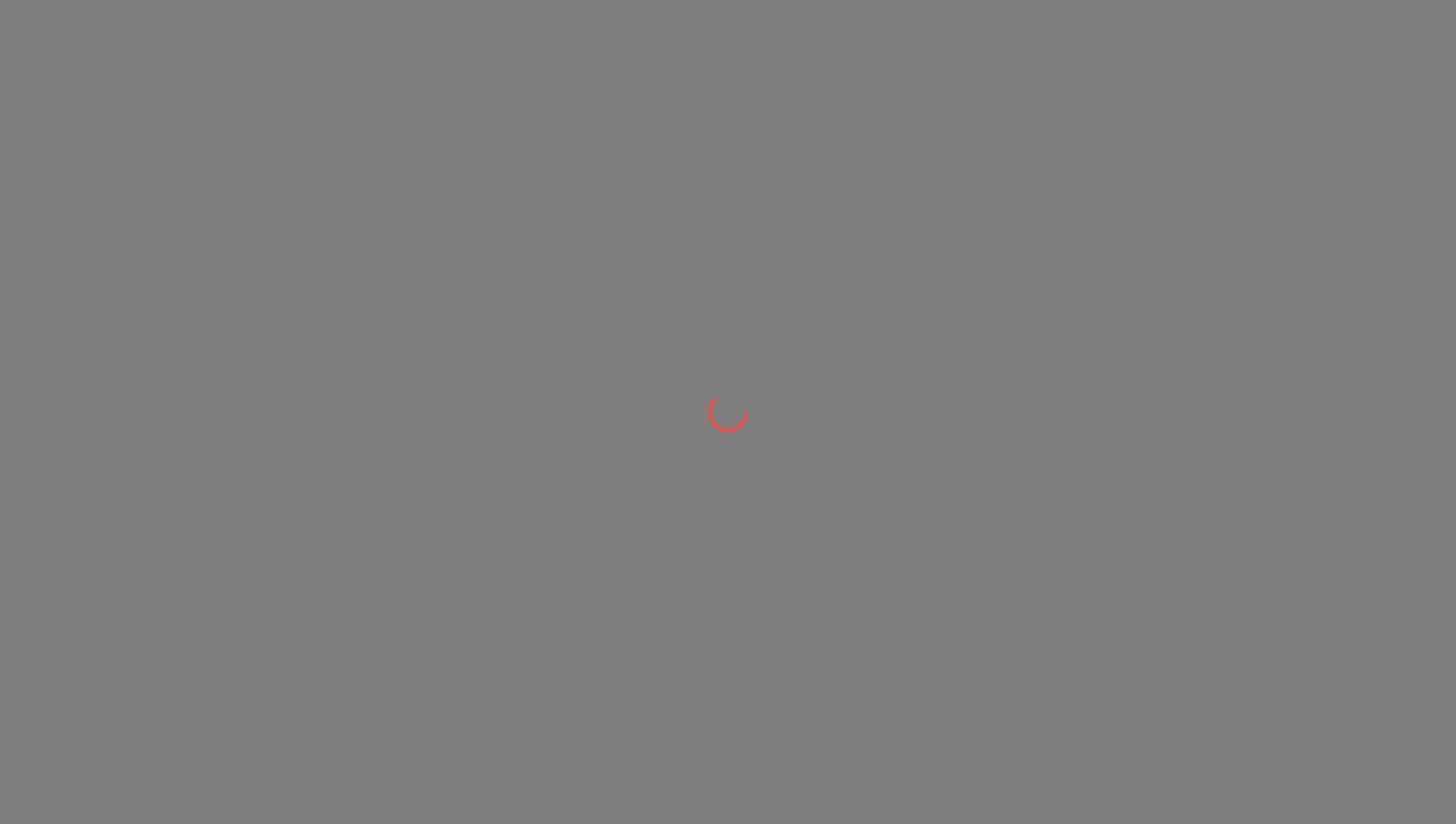 scroll, scrollTop: 0, scrollLeft: 0, axis: both 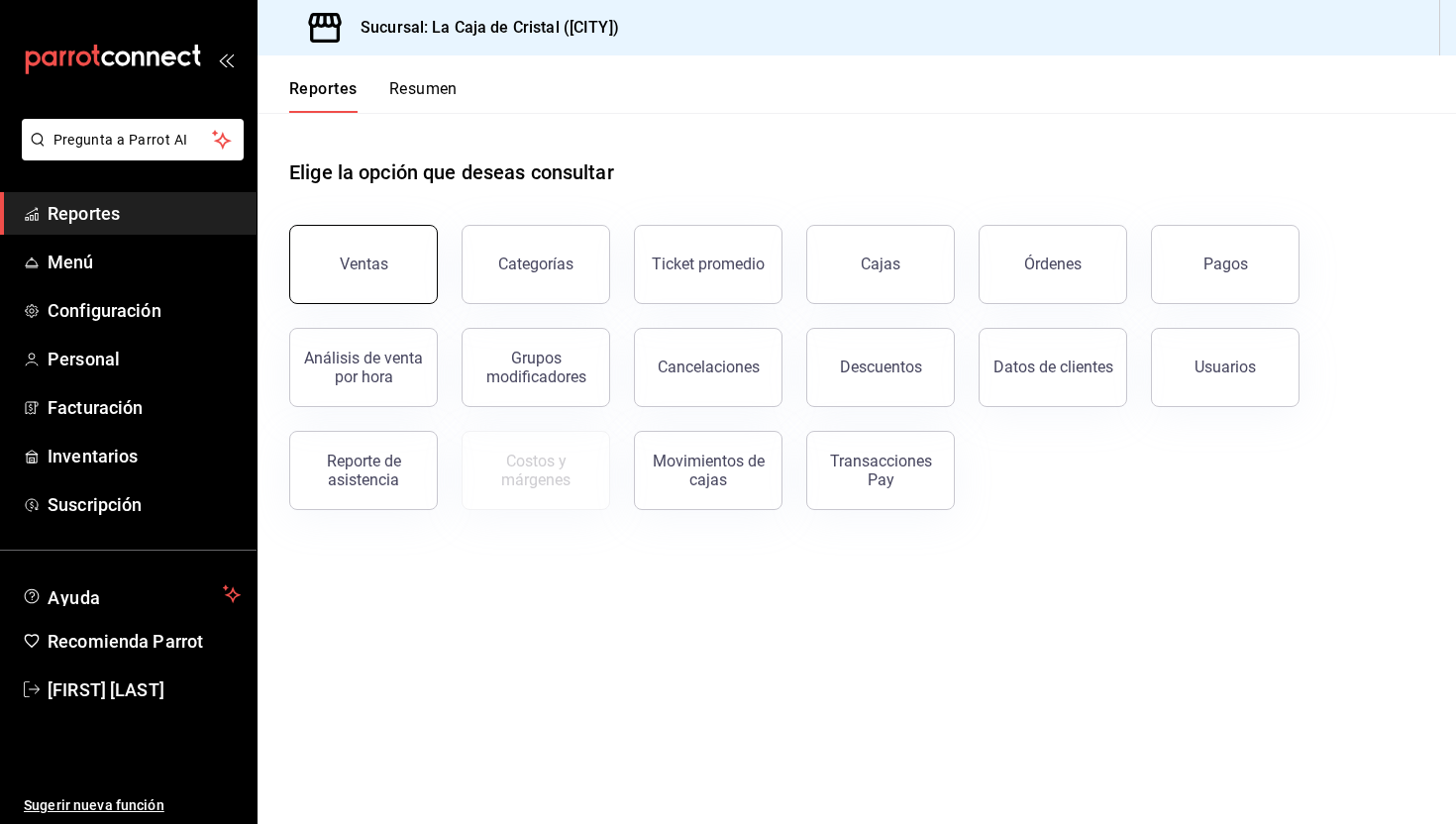 click on "Ventas" at bounding box center [364, 264] 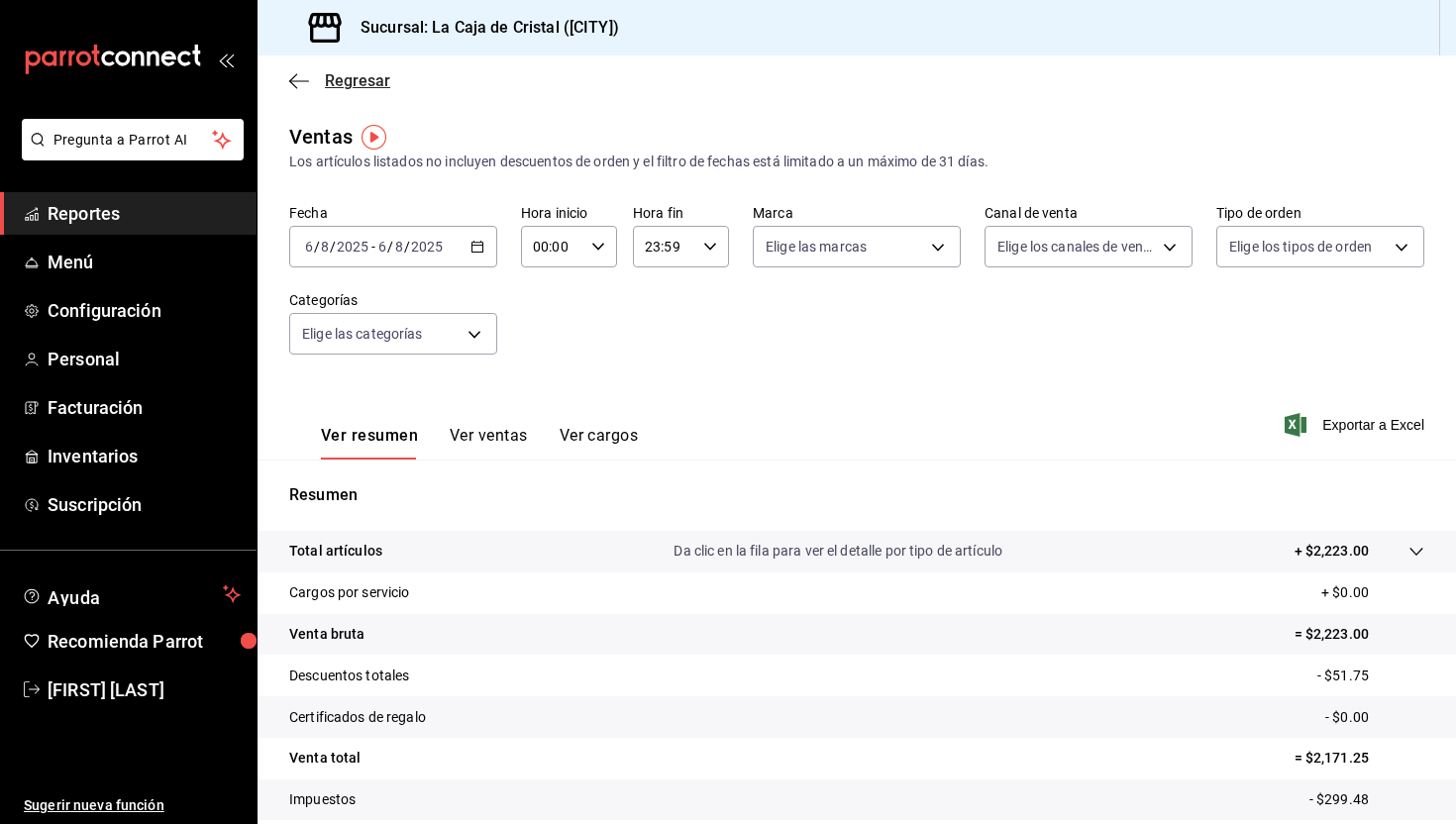 click 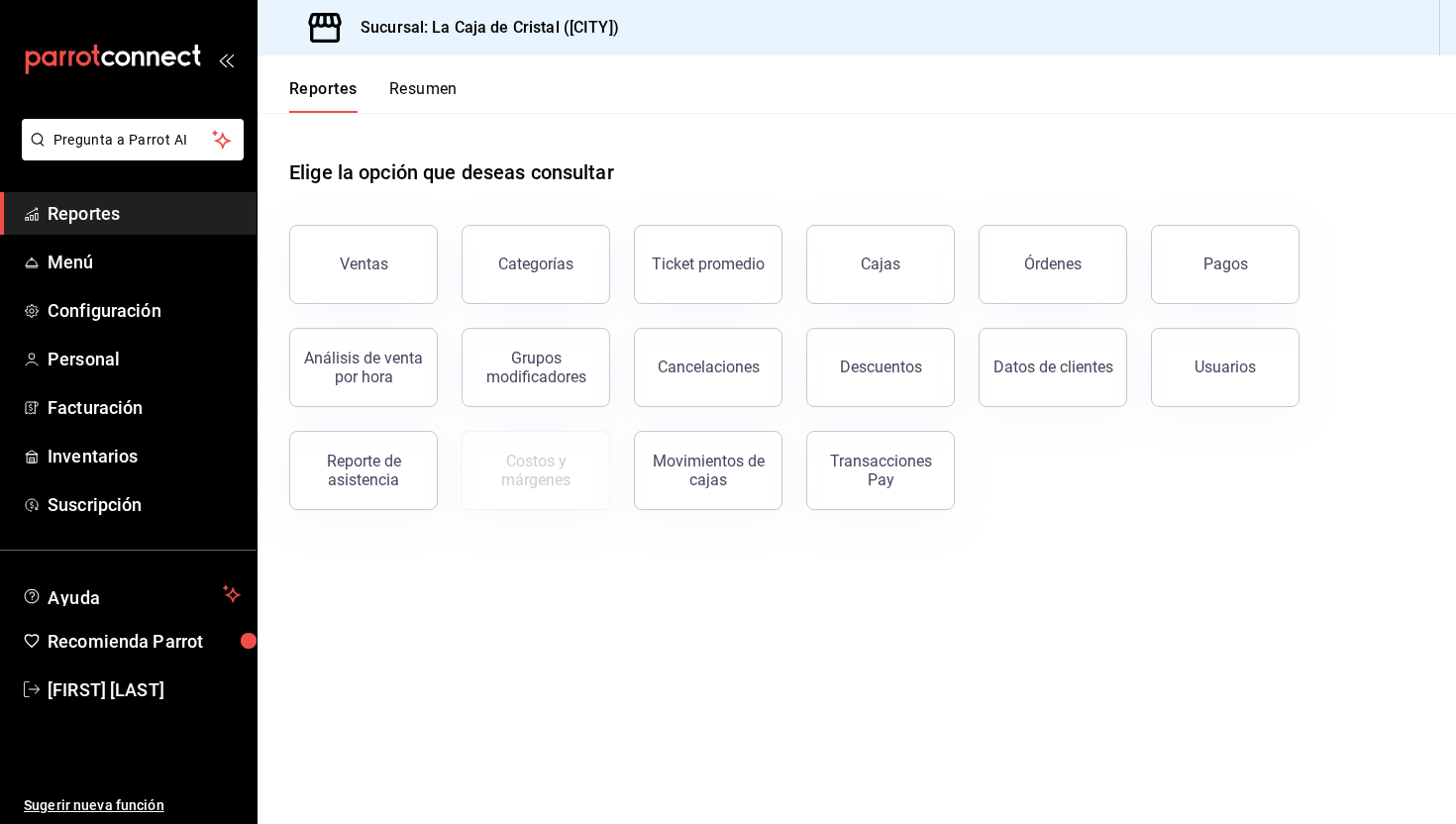 click on "Resumen" at bounding box center (423, 96) 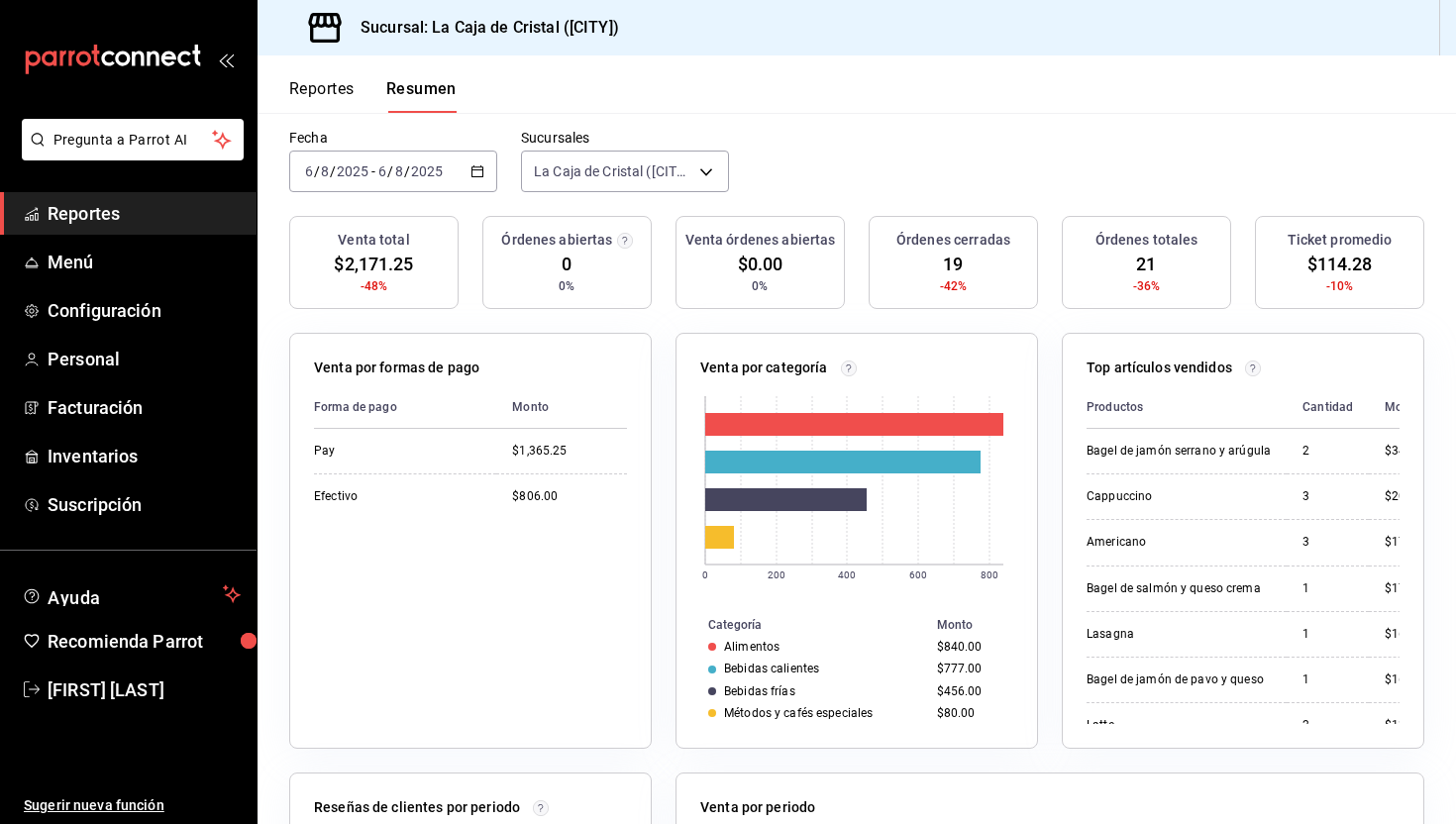 scroll, scrollTop: 63, scrollLeft: 0, axis: vertical 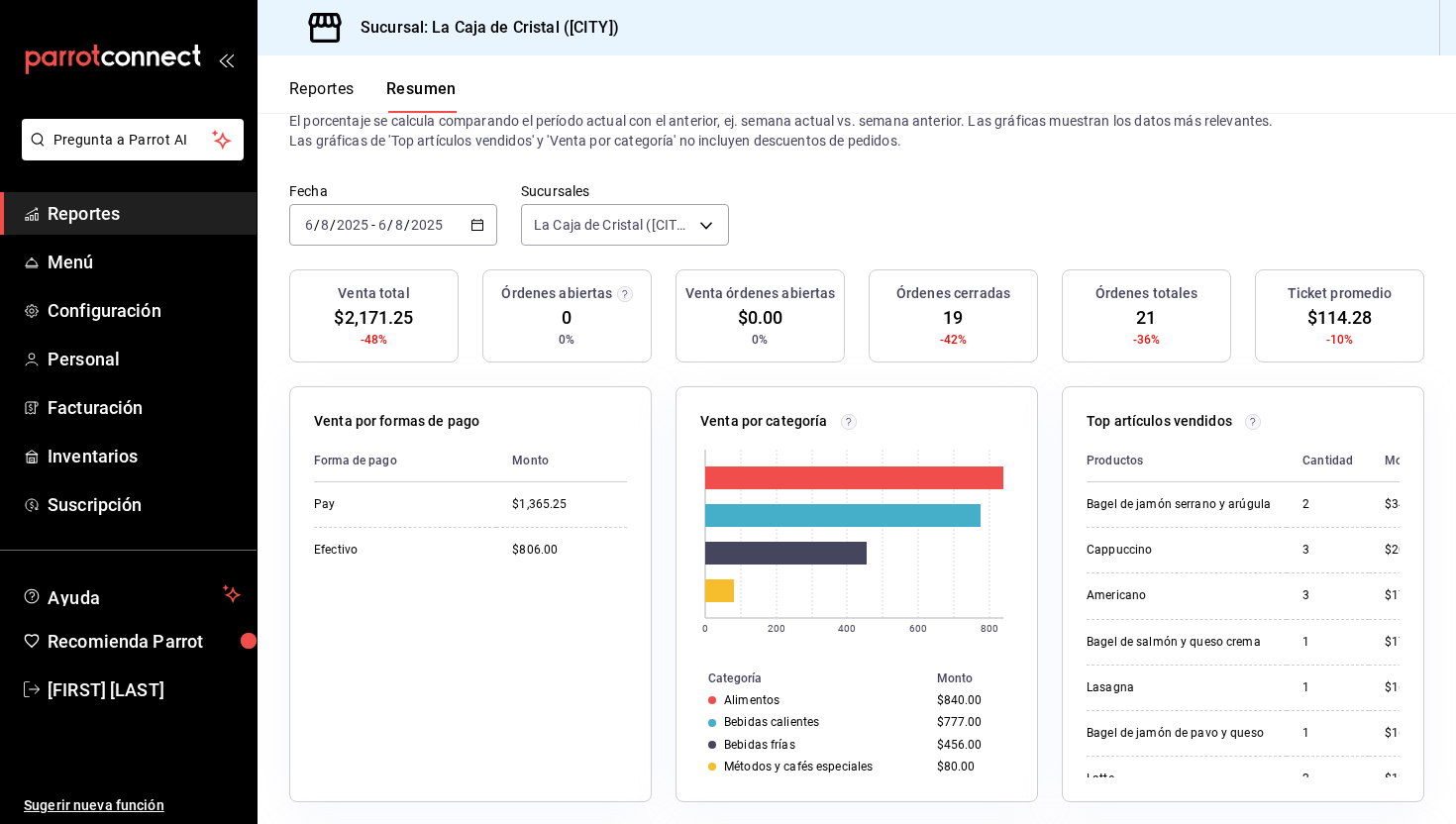 click on "Reportes" at bounding box center (322, 96) 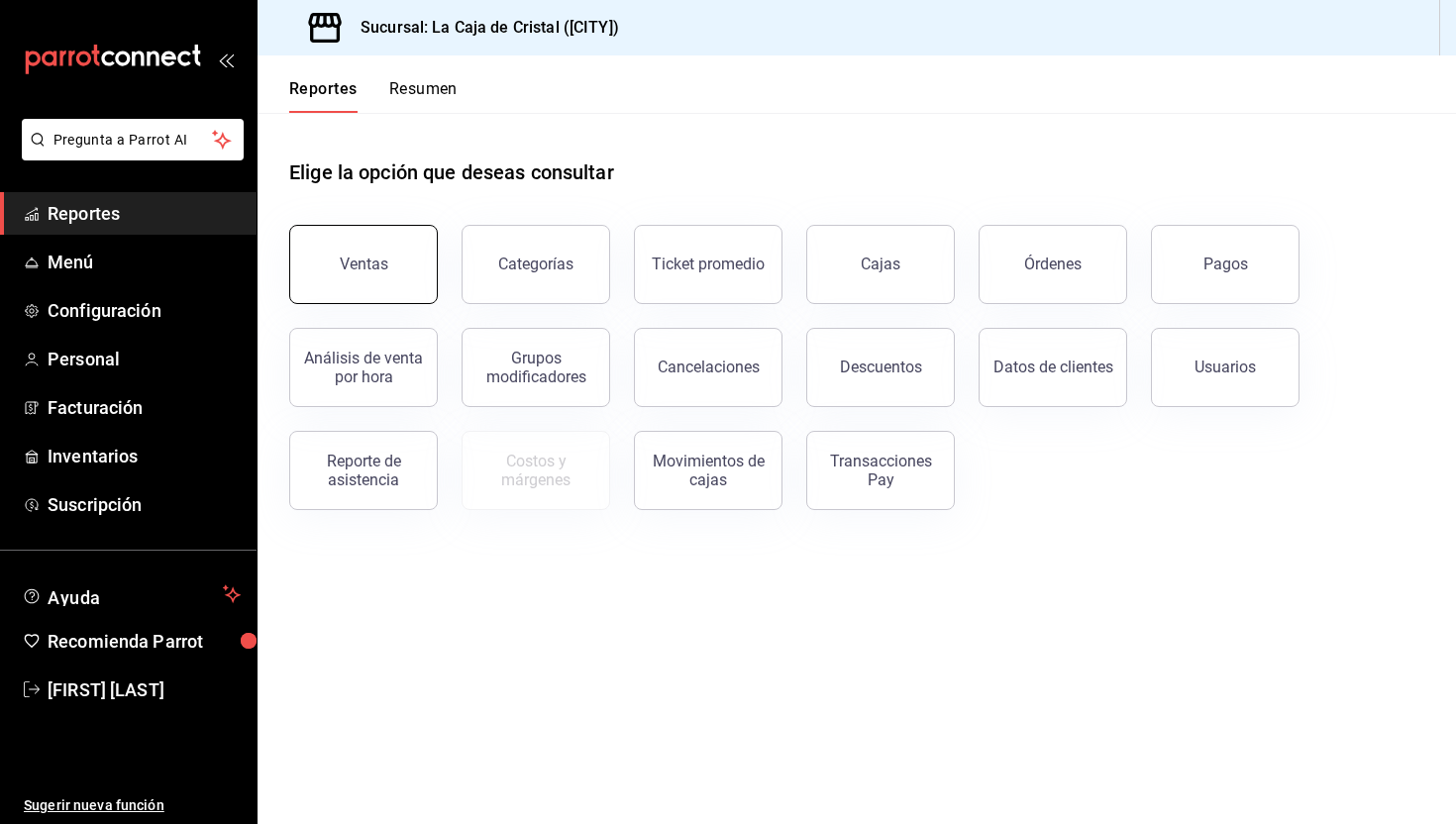 click on "Ventas" at bounding box center [364, 263] 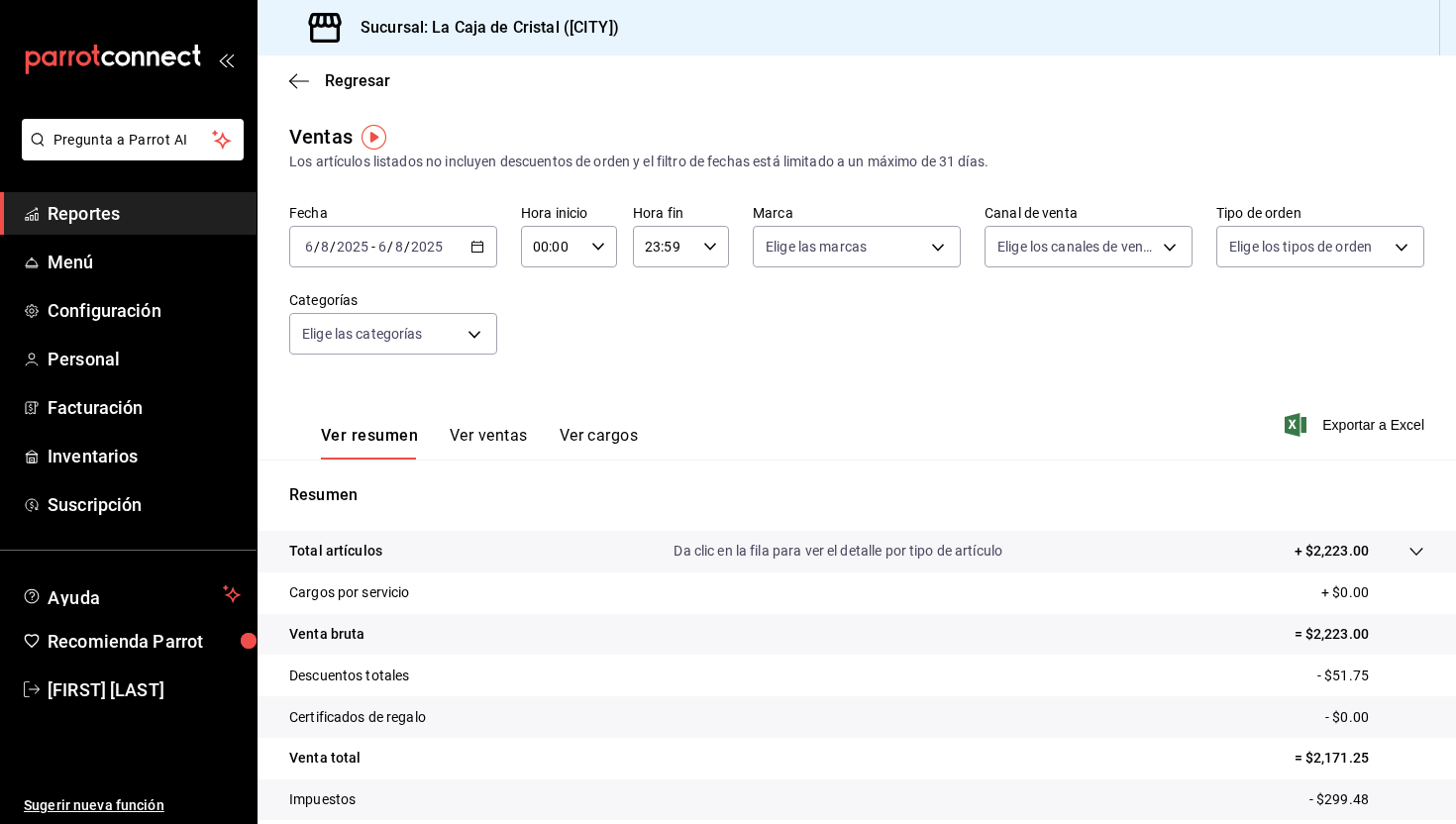 click on "2025-08-06 6 / 8 / 2025 - 2025-08-06 6 / 8 / 2025" at bounding box center [393, 247] 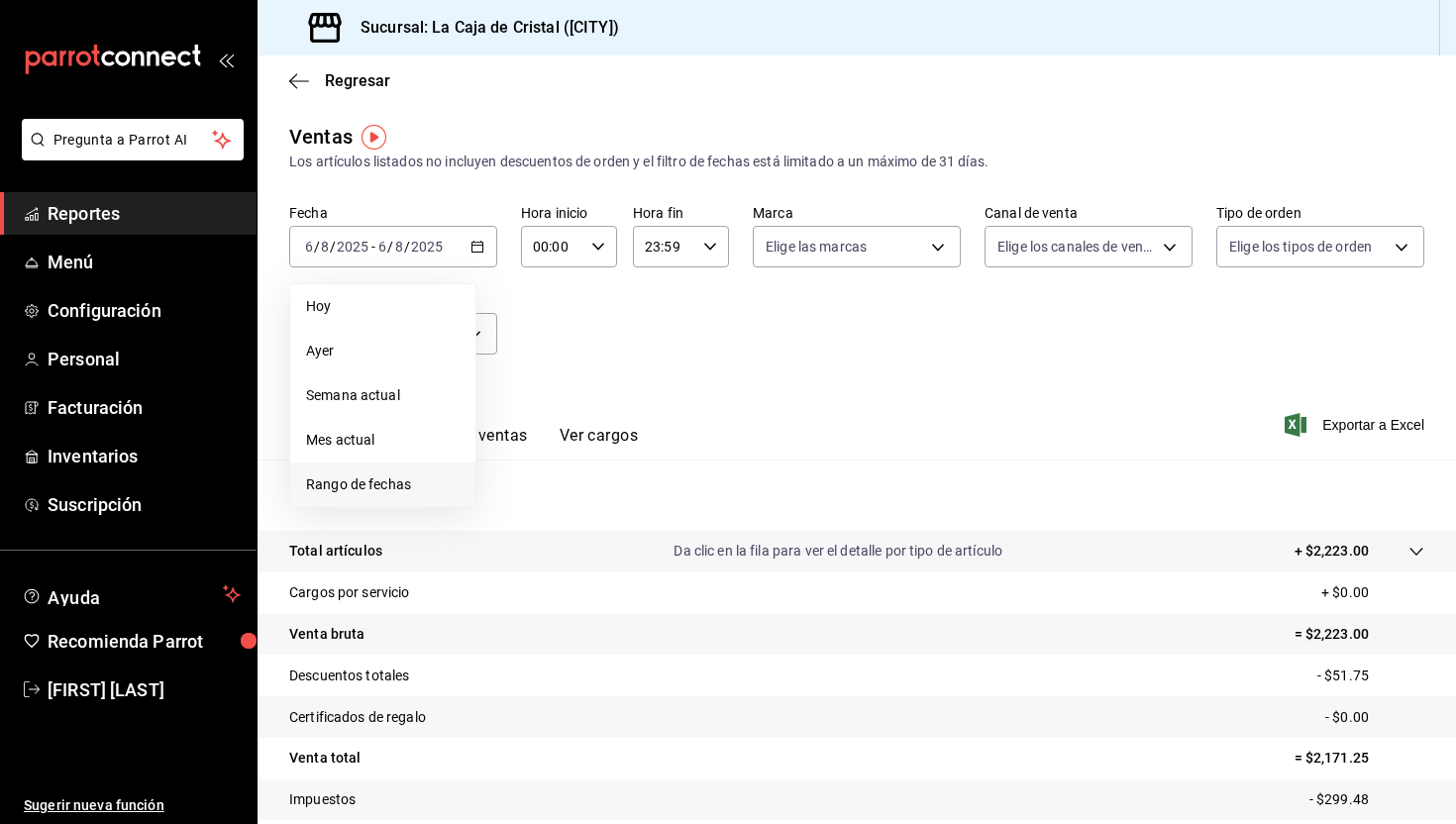 click on "Rango de fechas" at bounding box center (382, 484) 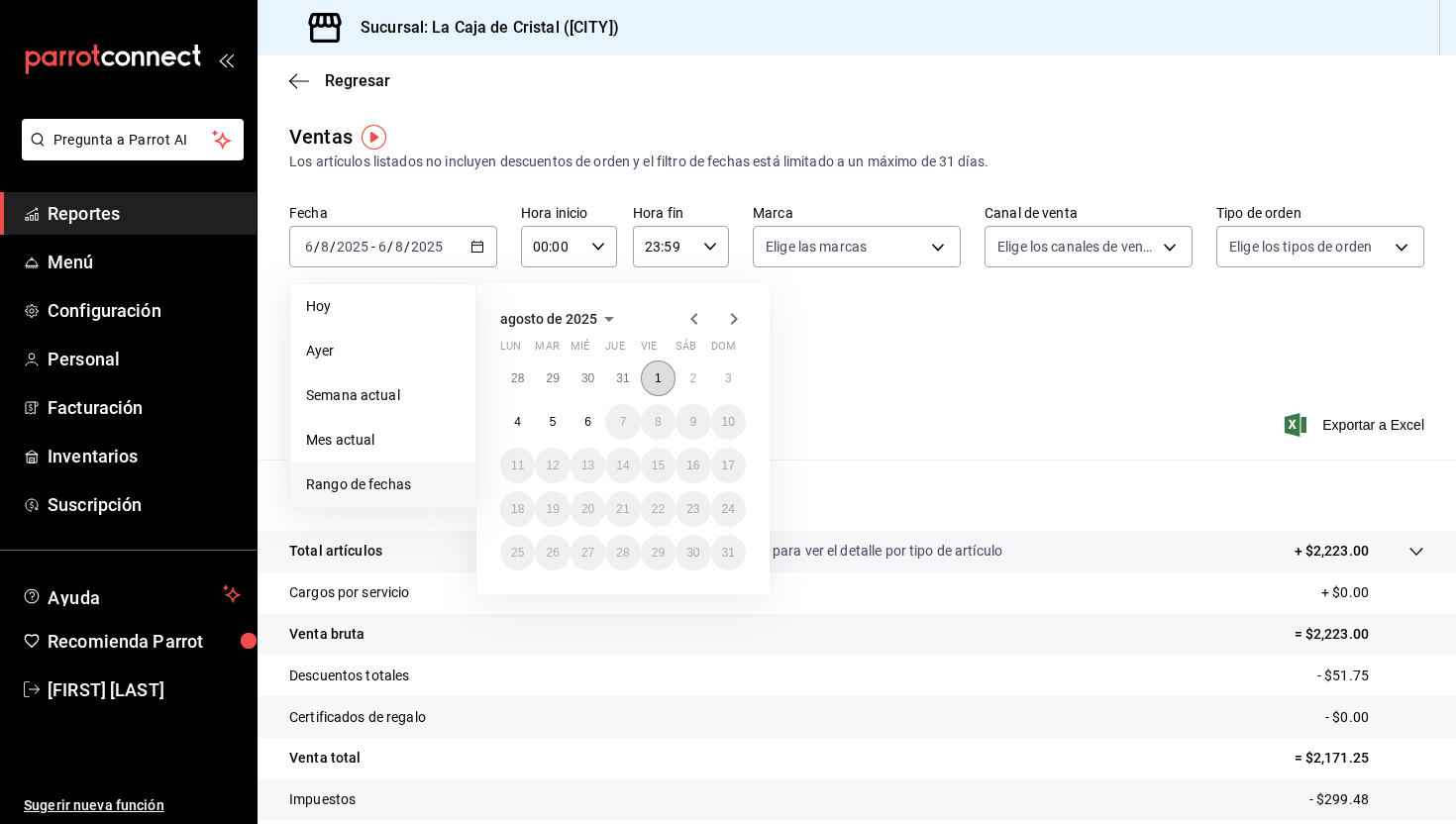 click on "1" at bounding box center [658, 378] 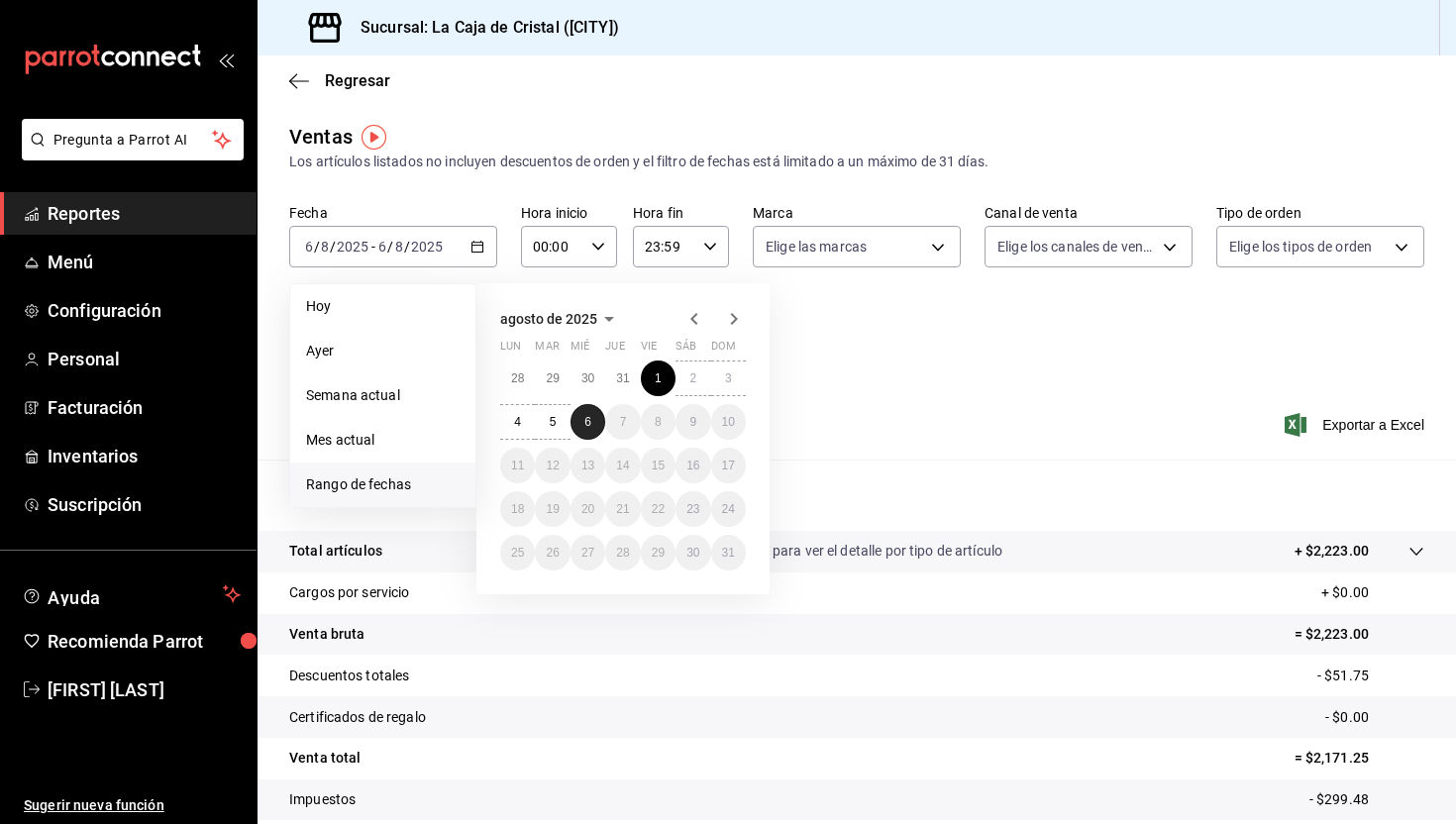 click on "6" at bounding box center [587, 422] 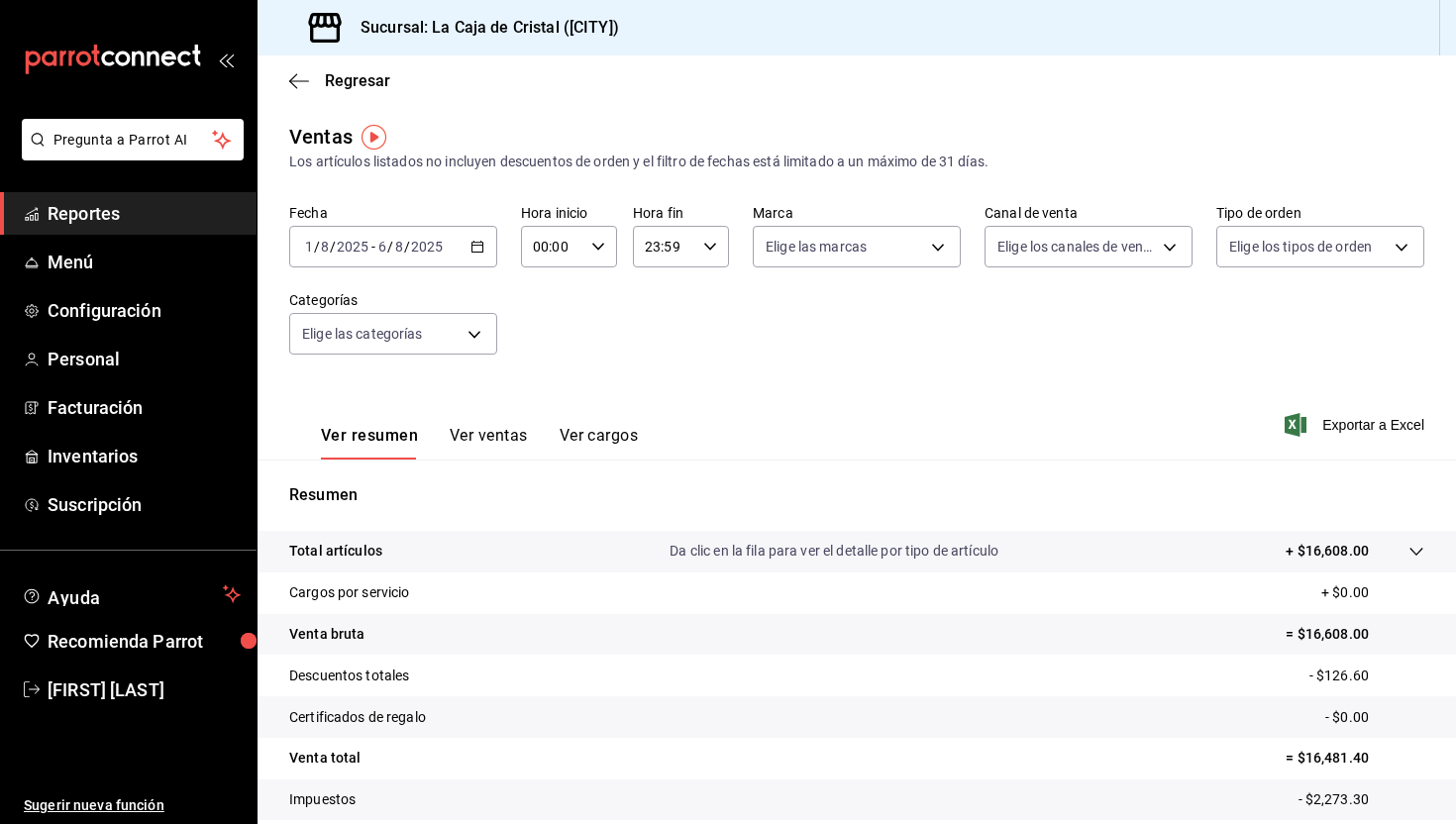 click on "2025-08-01 1 / 8 / 2025 - 2025-08-06 6 / 8 / 2025" at bounding box center (393, 247) 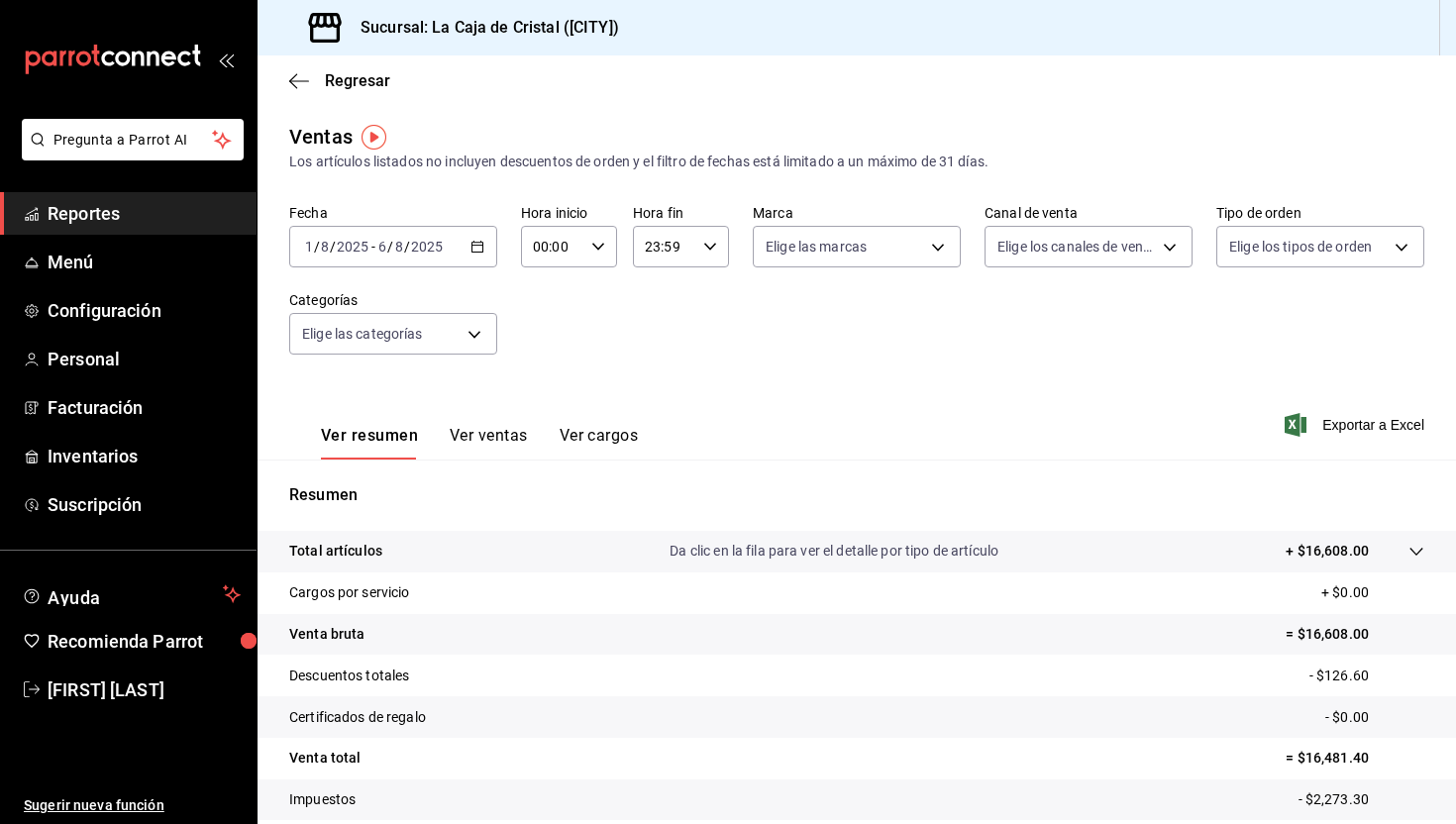click on "Ver resumen Ver ventas Ver cargos Exportar a Excel" at bounding box center (857, 419) 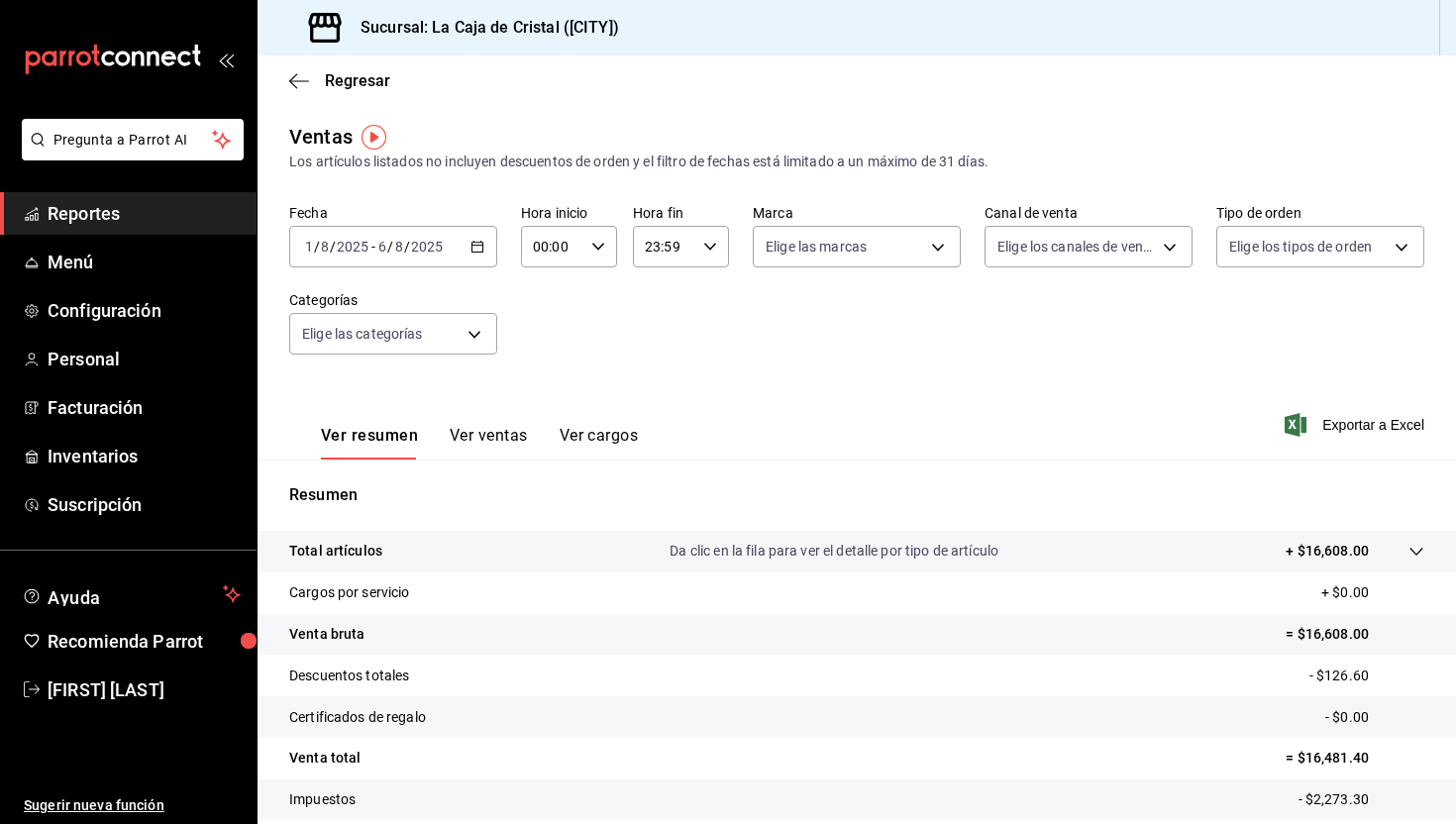 click on "Ver ventas" at bounding box center (488, 443) 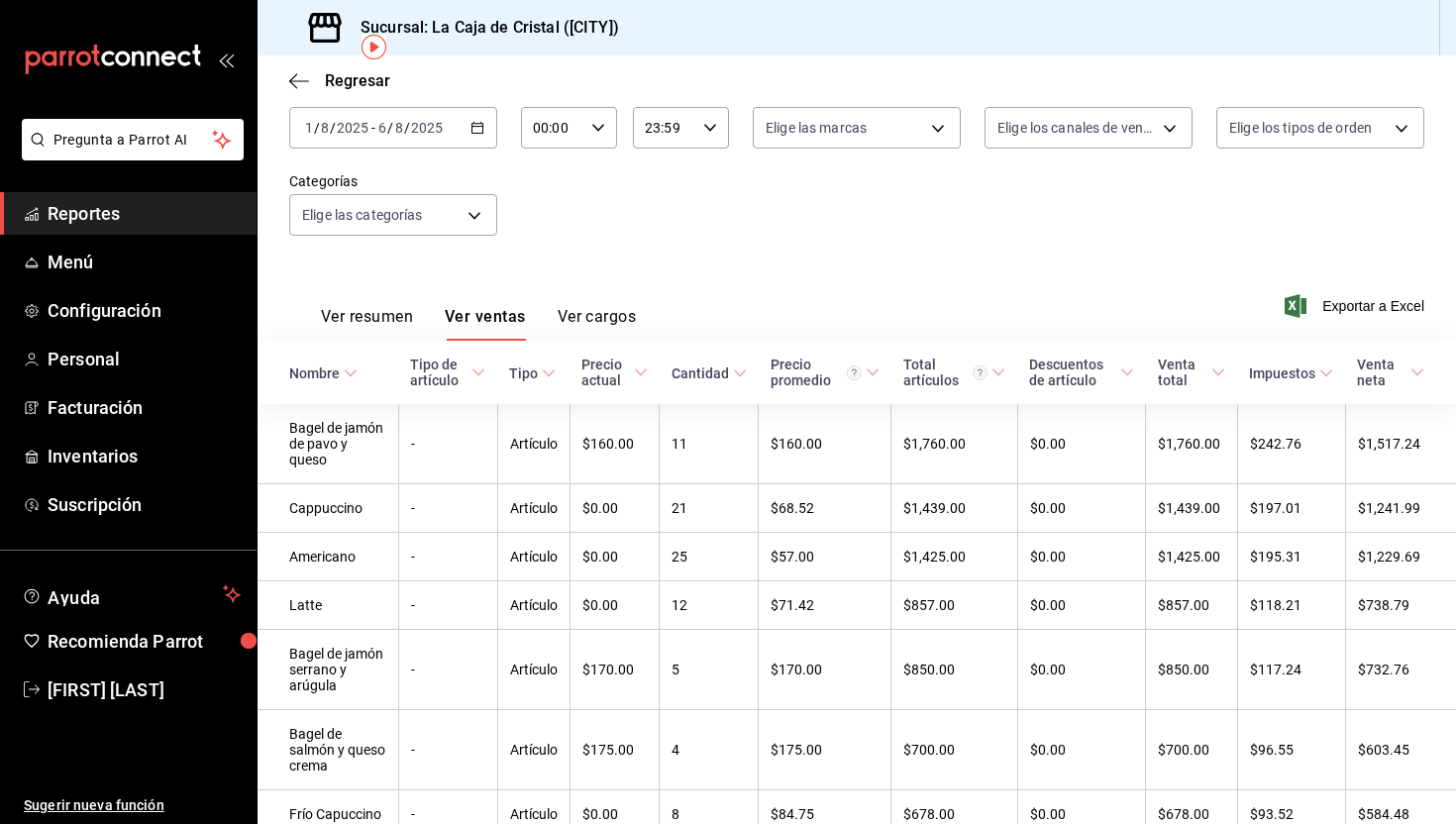 scroll, scrollTop: 57, scrollLeft: 0, axis: vertical 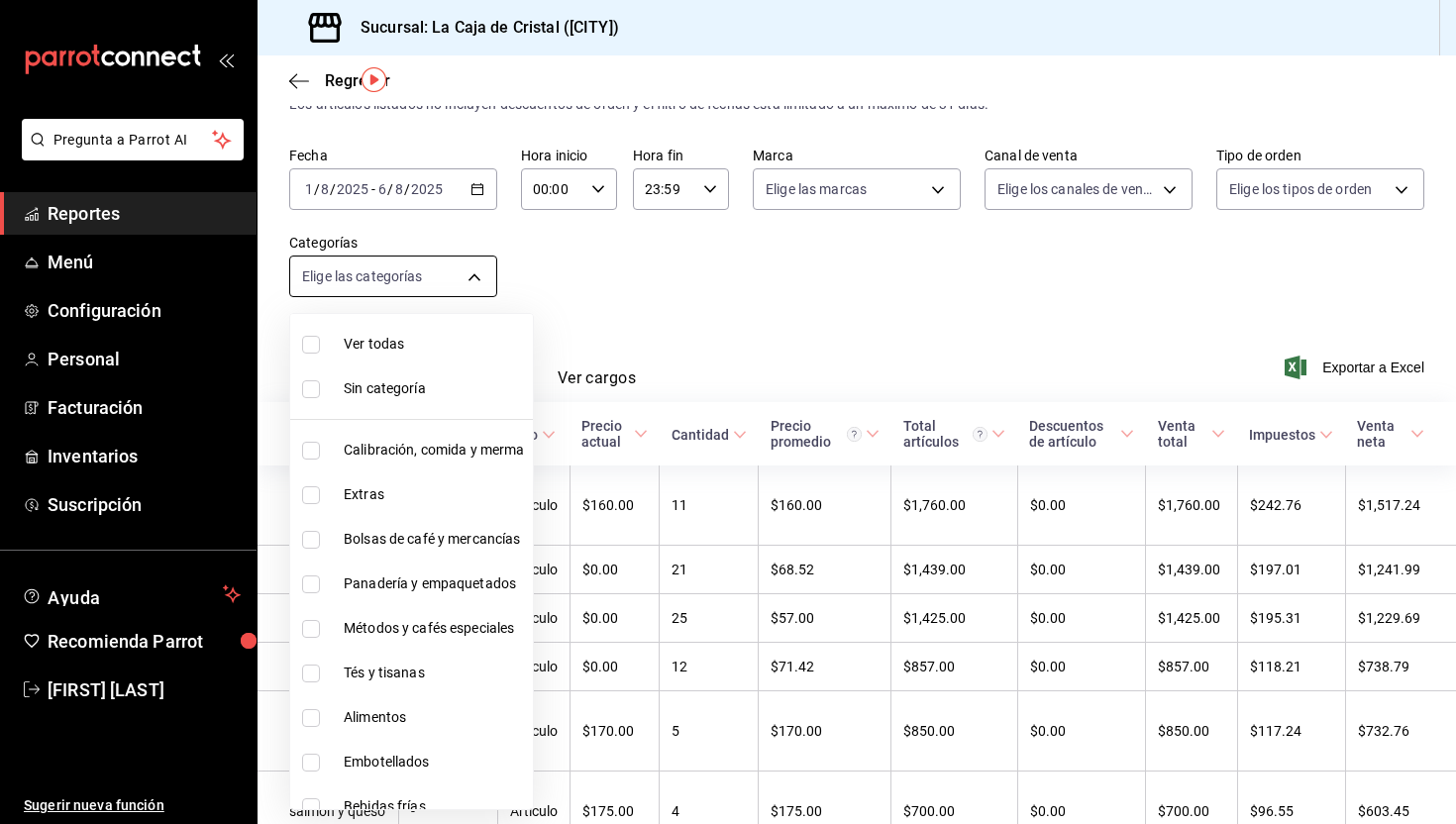 click on "Pregunta a Parrot AI Reportes   Menú   Configuración   Personal   Facturación   Inventarios   Suscripción   Ayuda Recomienda Parrot   [FIRST] [LAST]   Sugerir nueva función   Sucursal: La Caja de Cristal ([CITY]) Regresar Ventas Los artículos listados no incluyen descuentos de orden y el filtro de fechas está limitado a un máximo de 31 días. Fecha [DATE] [DATE] - [DATE] Hora inicio 00:00 Hora inicio Hora fin 23:59 Hora fin Marca Elige las marcas Canal de venta Elige los canales de venta Tipo de orden Elige los tipos de orden Categorías Elige las categorías Ver resumen Ver ventas Ver cargos Exportar a Excel Nombre Tipo de artículo Tipo Precio actual Cantidad Precio promedio   Total artículos   Descuentos de artículo Venta total Impuestos Venta neta Bagel de jamón de pavo y queso - Artículo [PRICE] [NUMBER] [PRICE] [PRICE] [PRICE] [PRICE] [PRICE] Cappuccino - Artículo [PRICE] [NUMBER] [PRICE] [PRICE] [PRICE] [PRICE] [PRICE] Americano - Artículo [PRICE] [NUMBER] [PRICE] -" at bounding box center (728, 412) 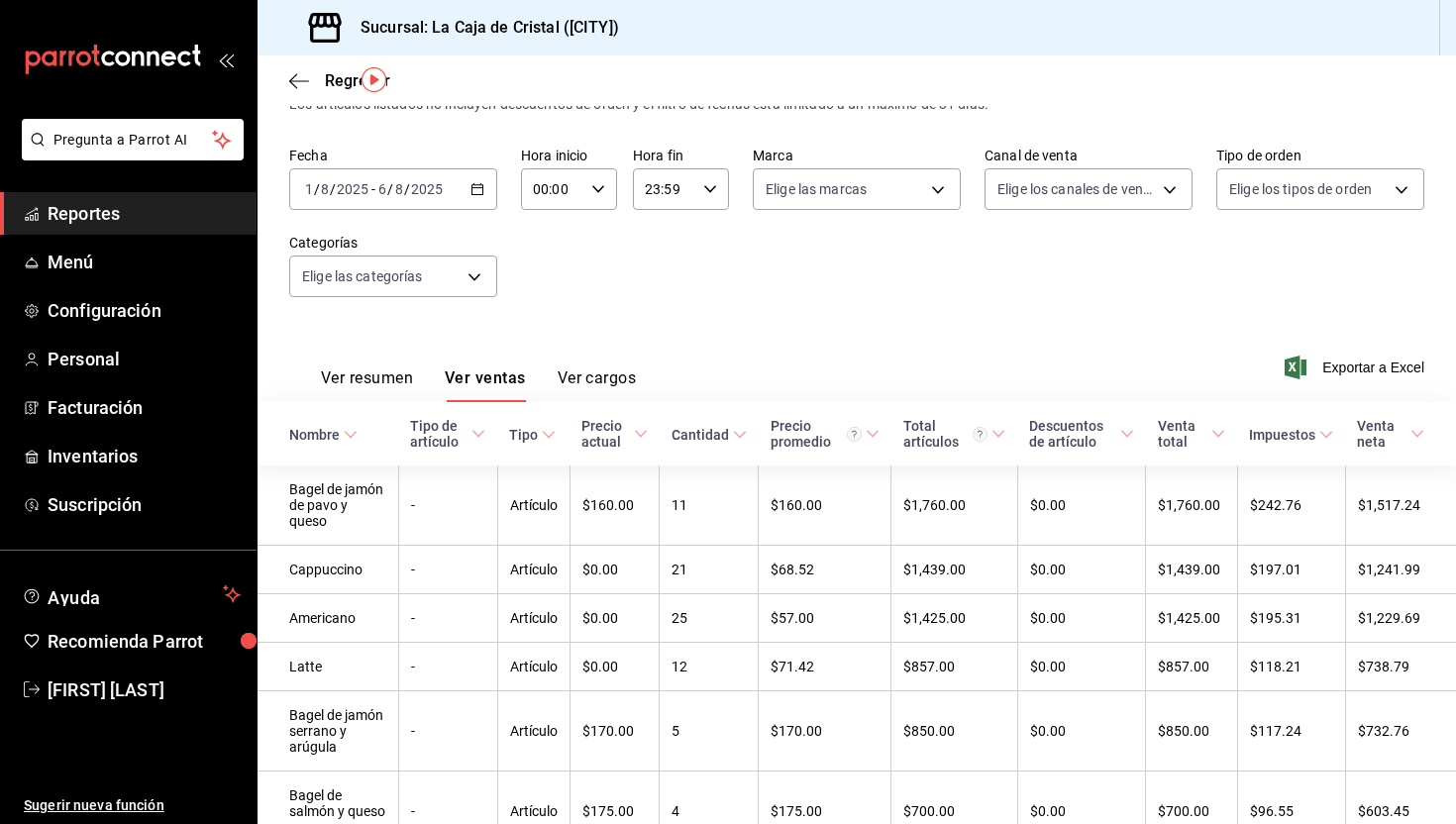 click on "Reportes" at bounding box center [144, 213] 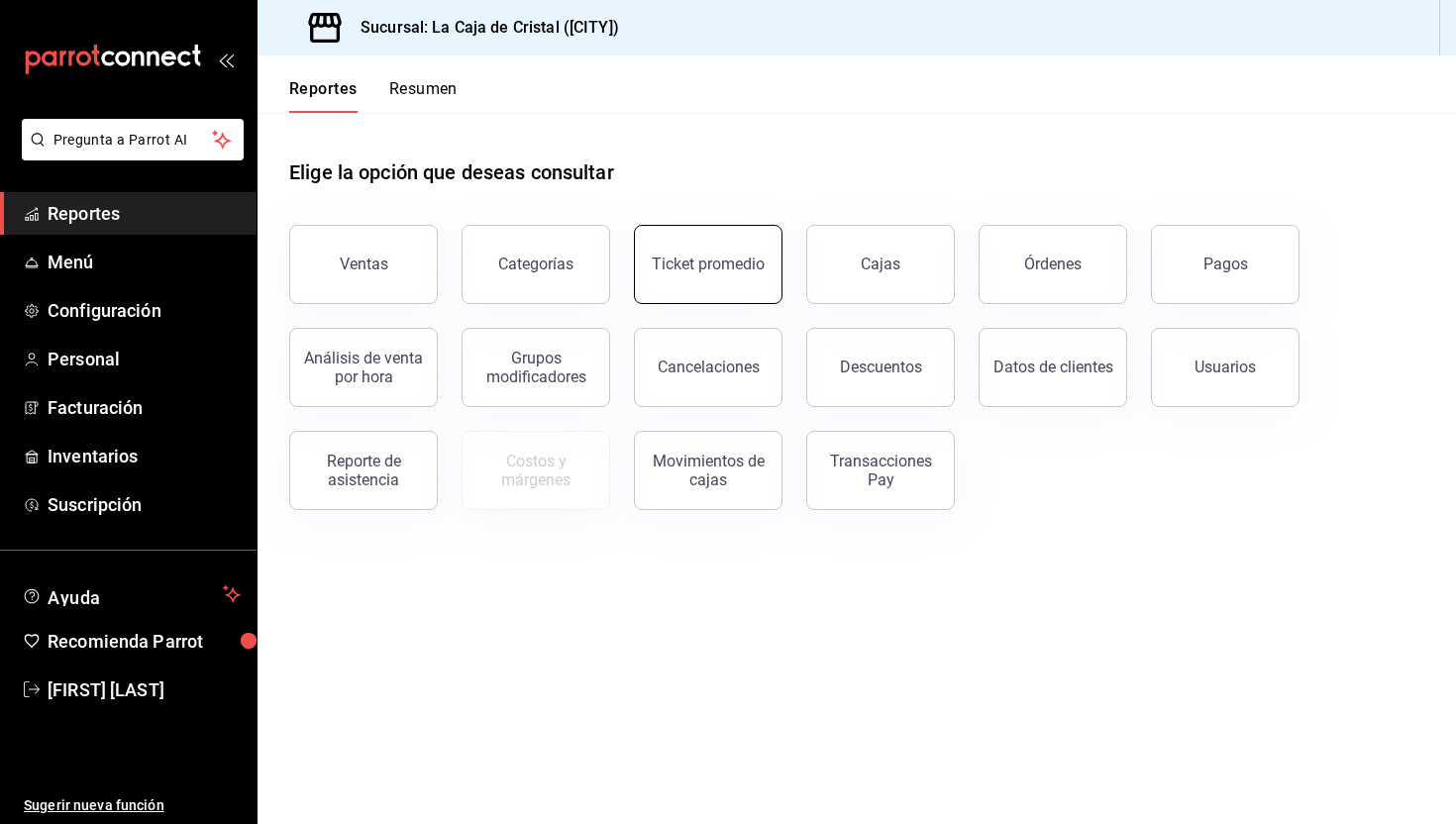 click on "Ticket promedio" at bounding box center (708, 263) 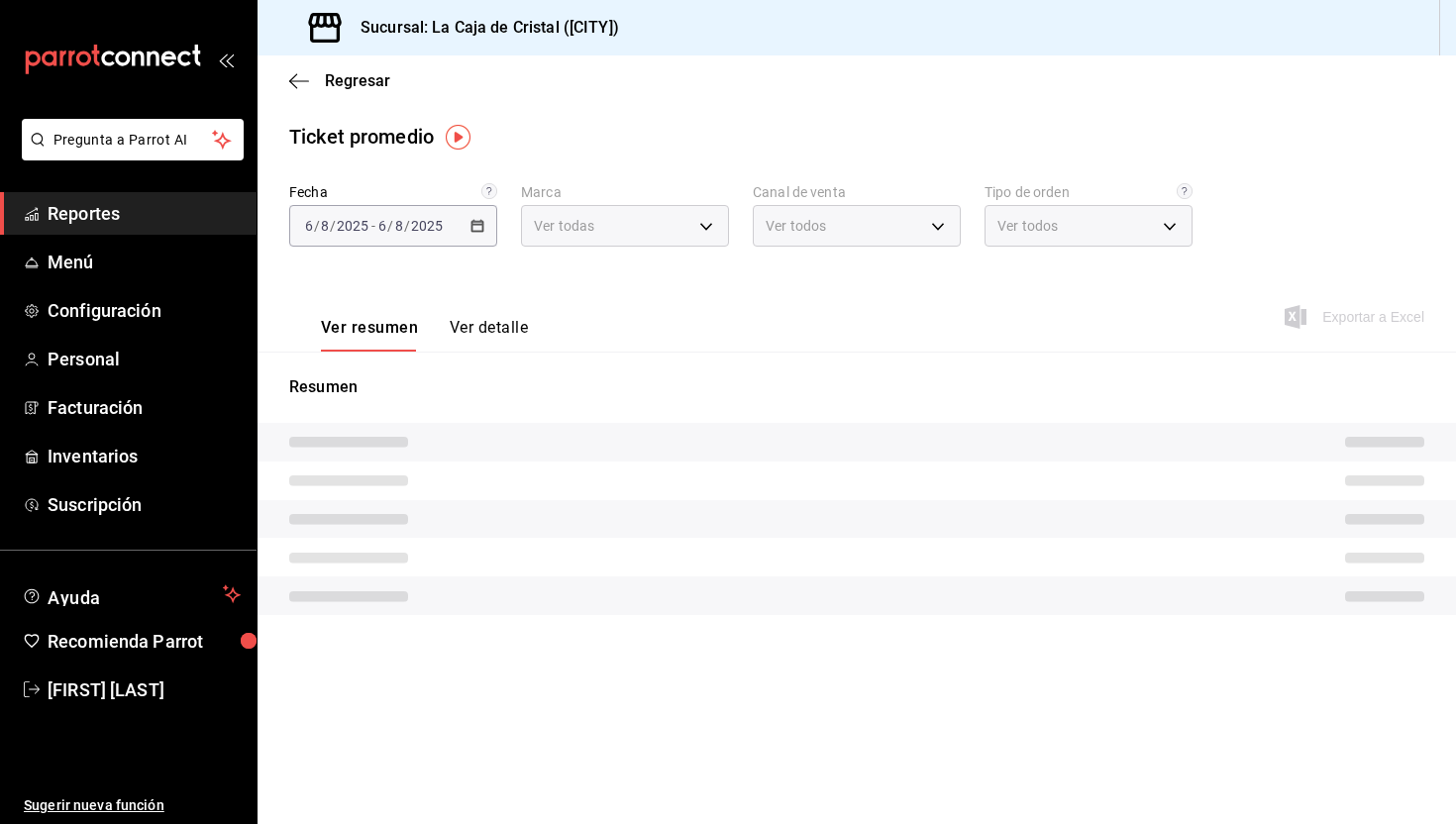 type on "6ae1cd26-7624-4e2d-9ea5-e94f0bc21f2a" 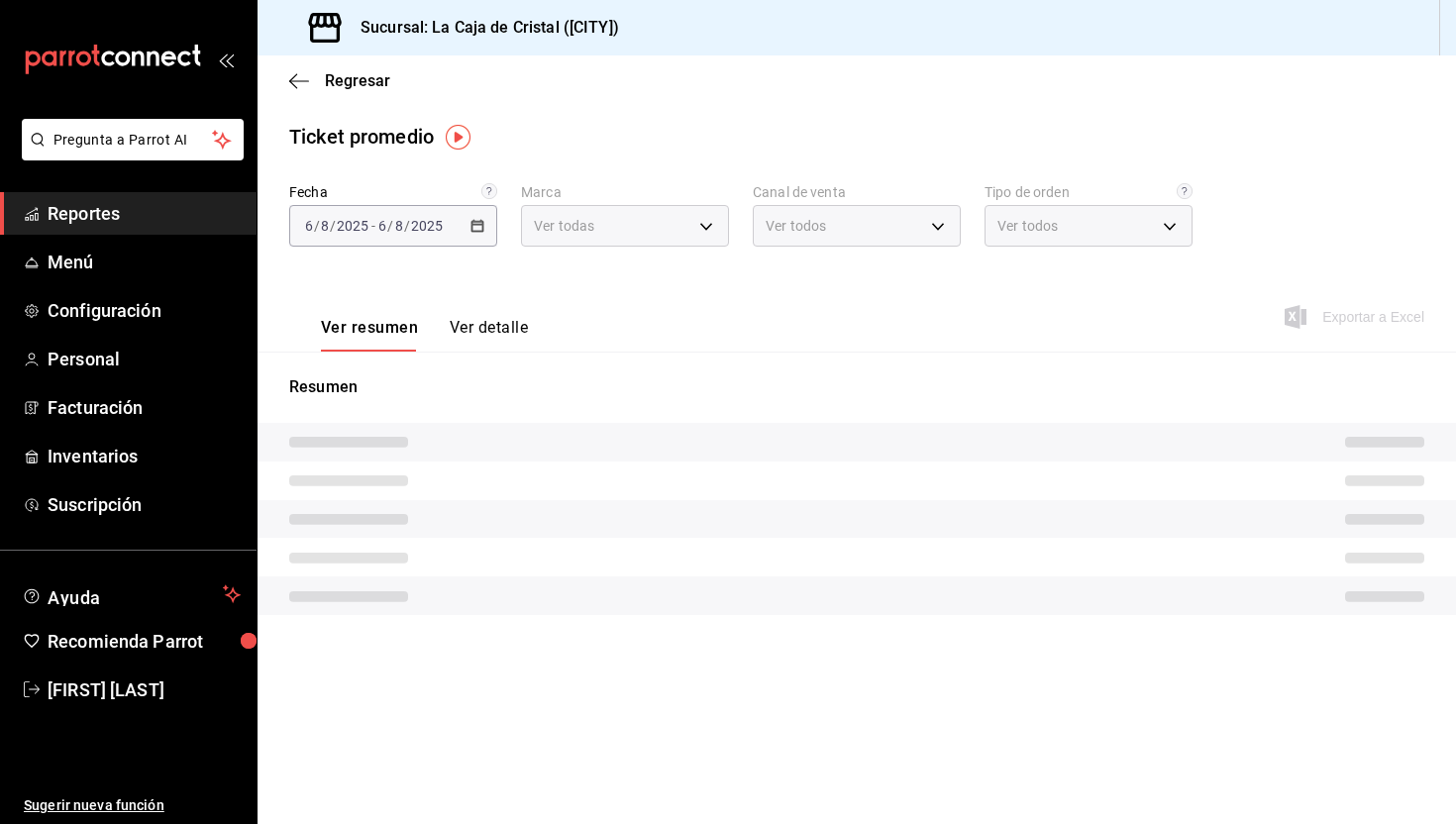 type on "PARROT,UBER_EATS,RAPPI,DIDI_FOOD,ONLINE" 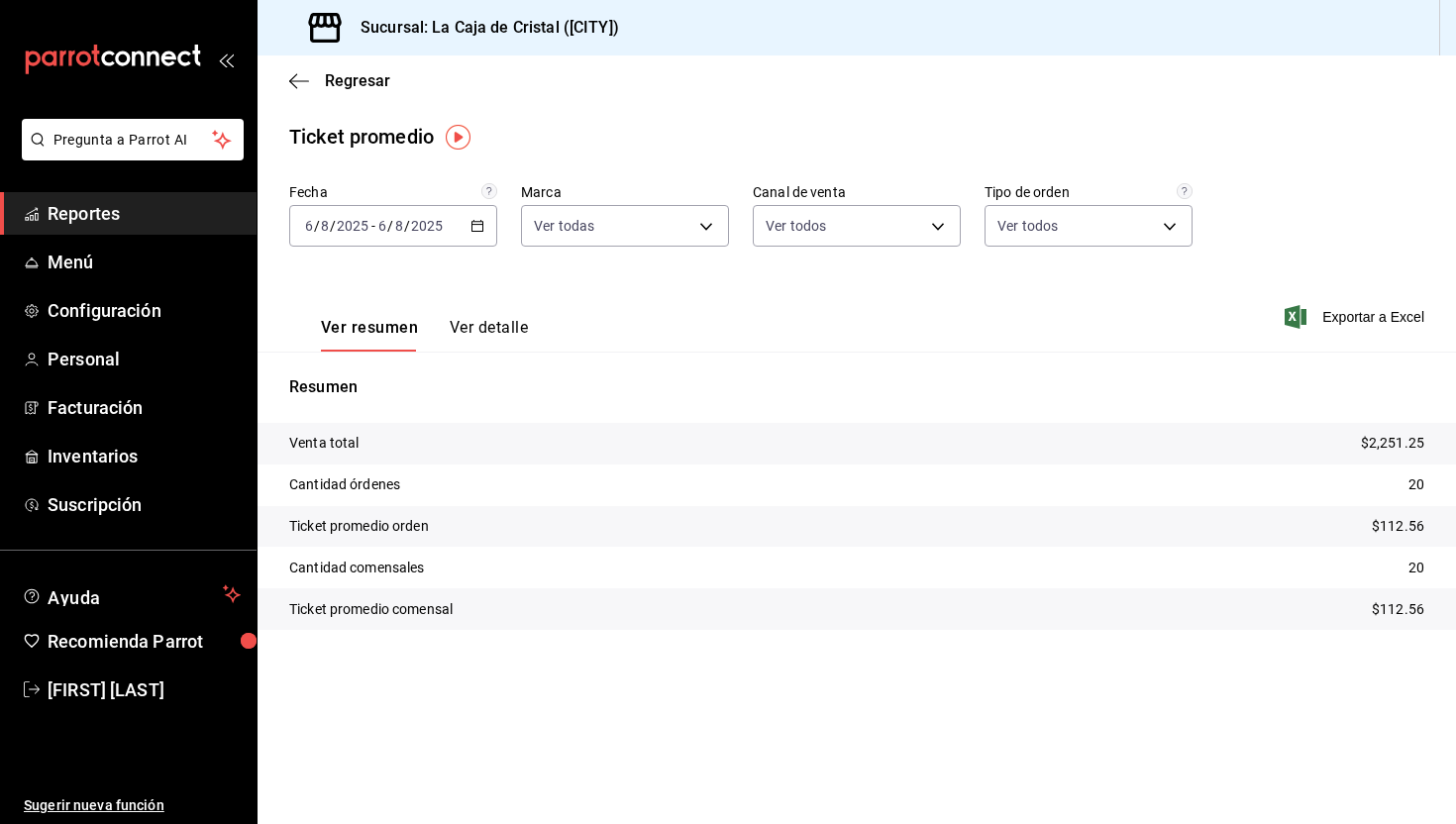click 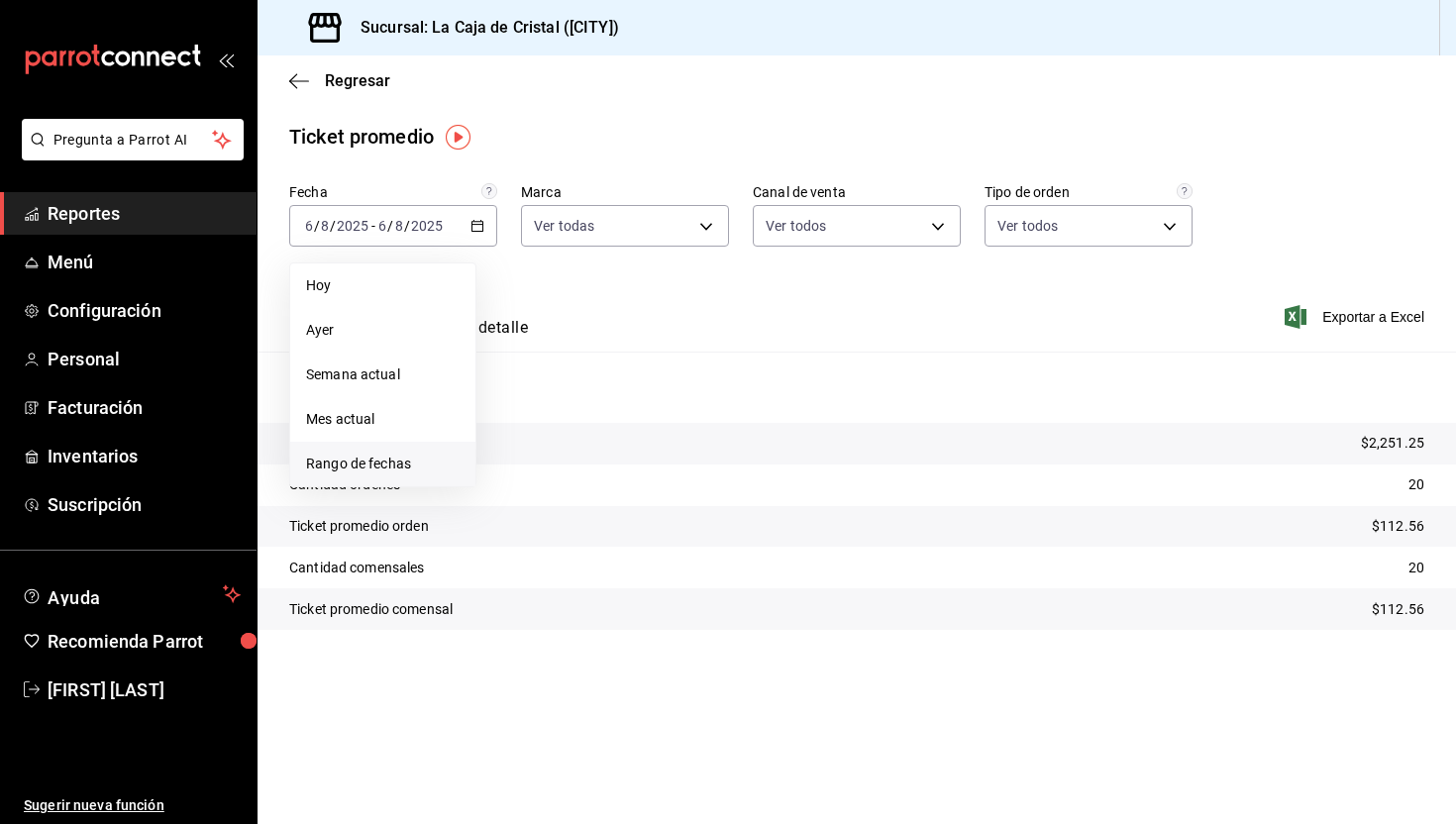 click on "Rango de fechas" at bounding box center [382, 464] 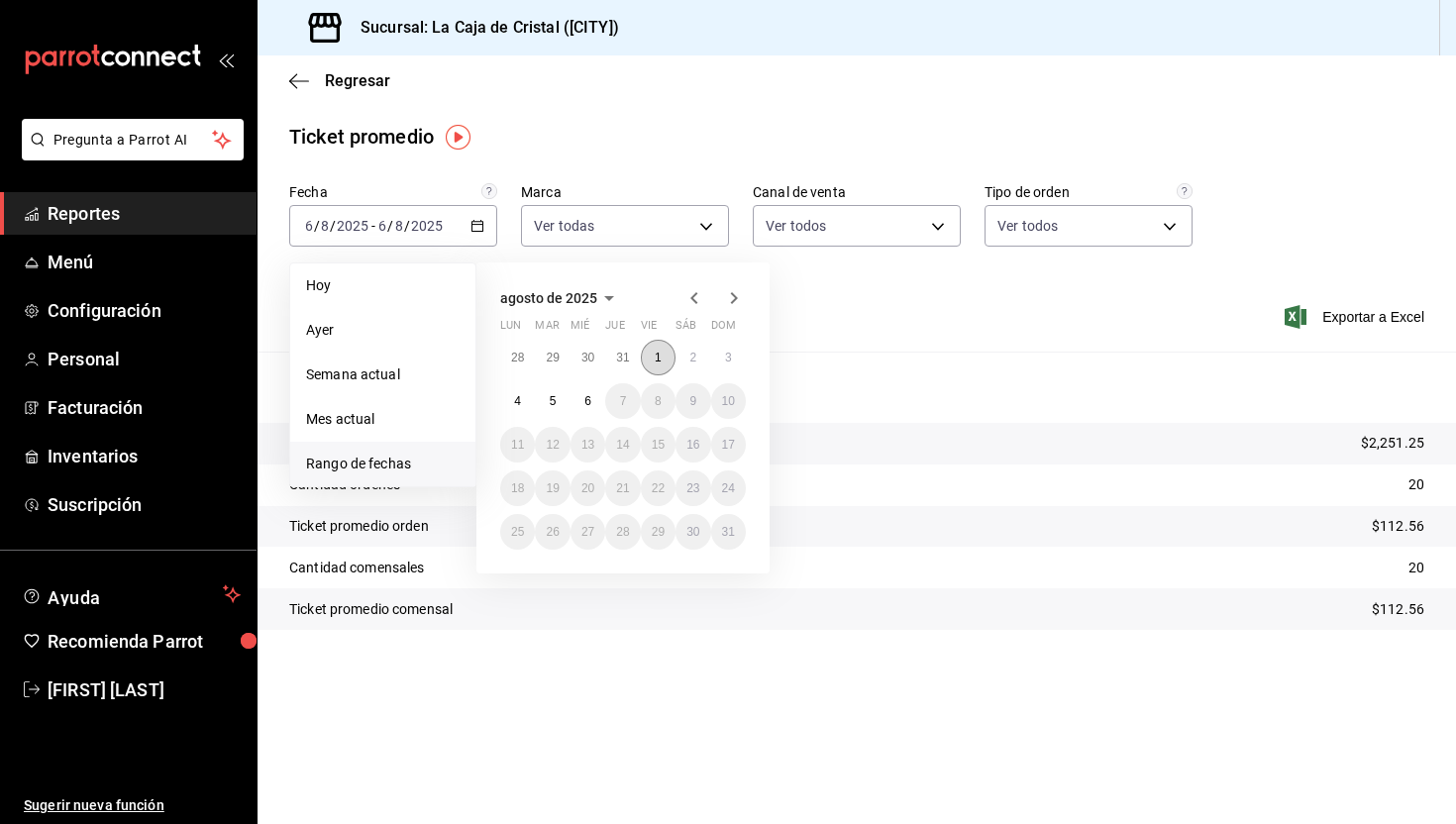 click on "1" at bounding box center [658, 358] 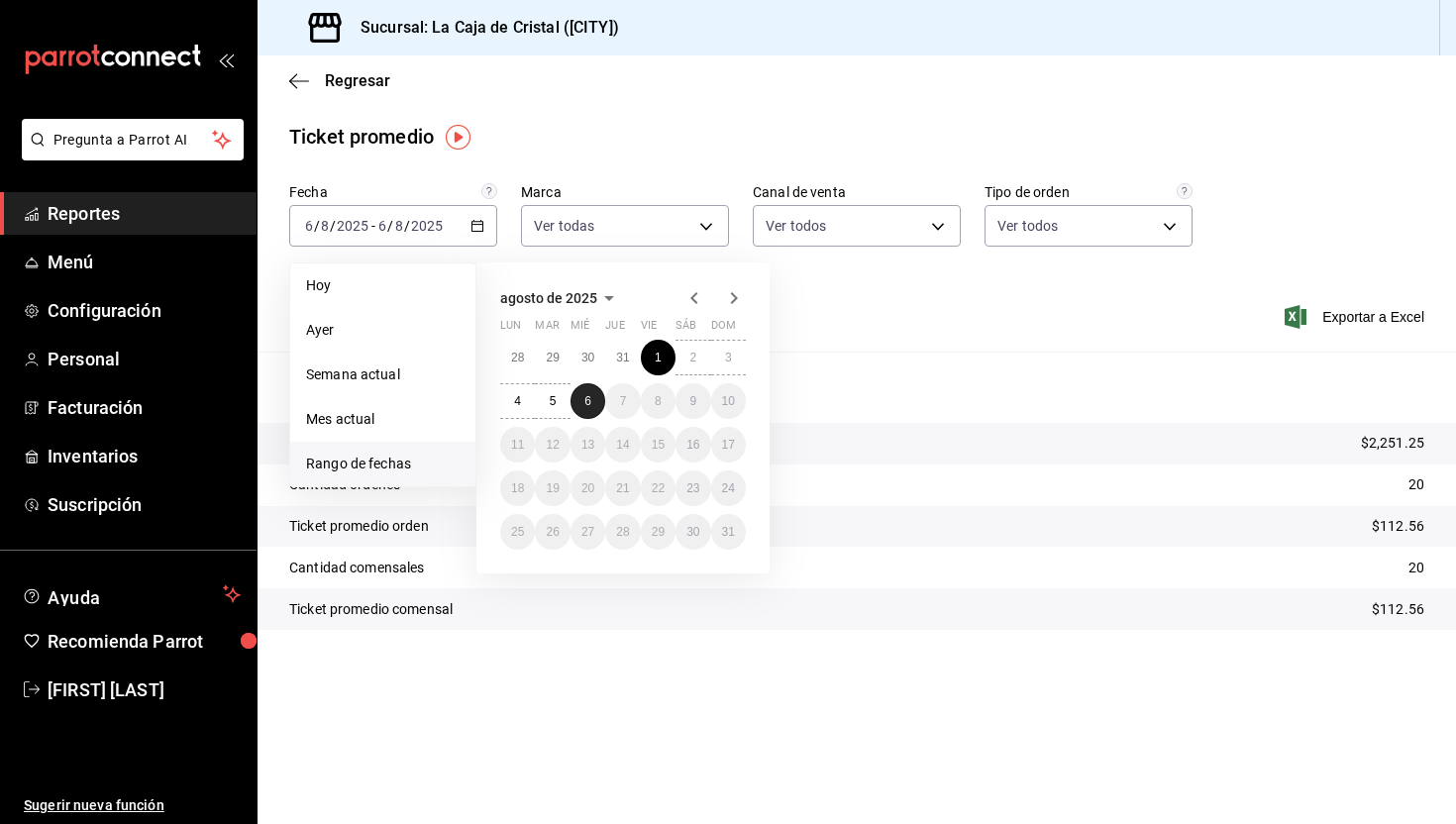 click on "6" at bounding box center [587, 401] 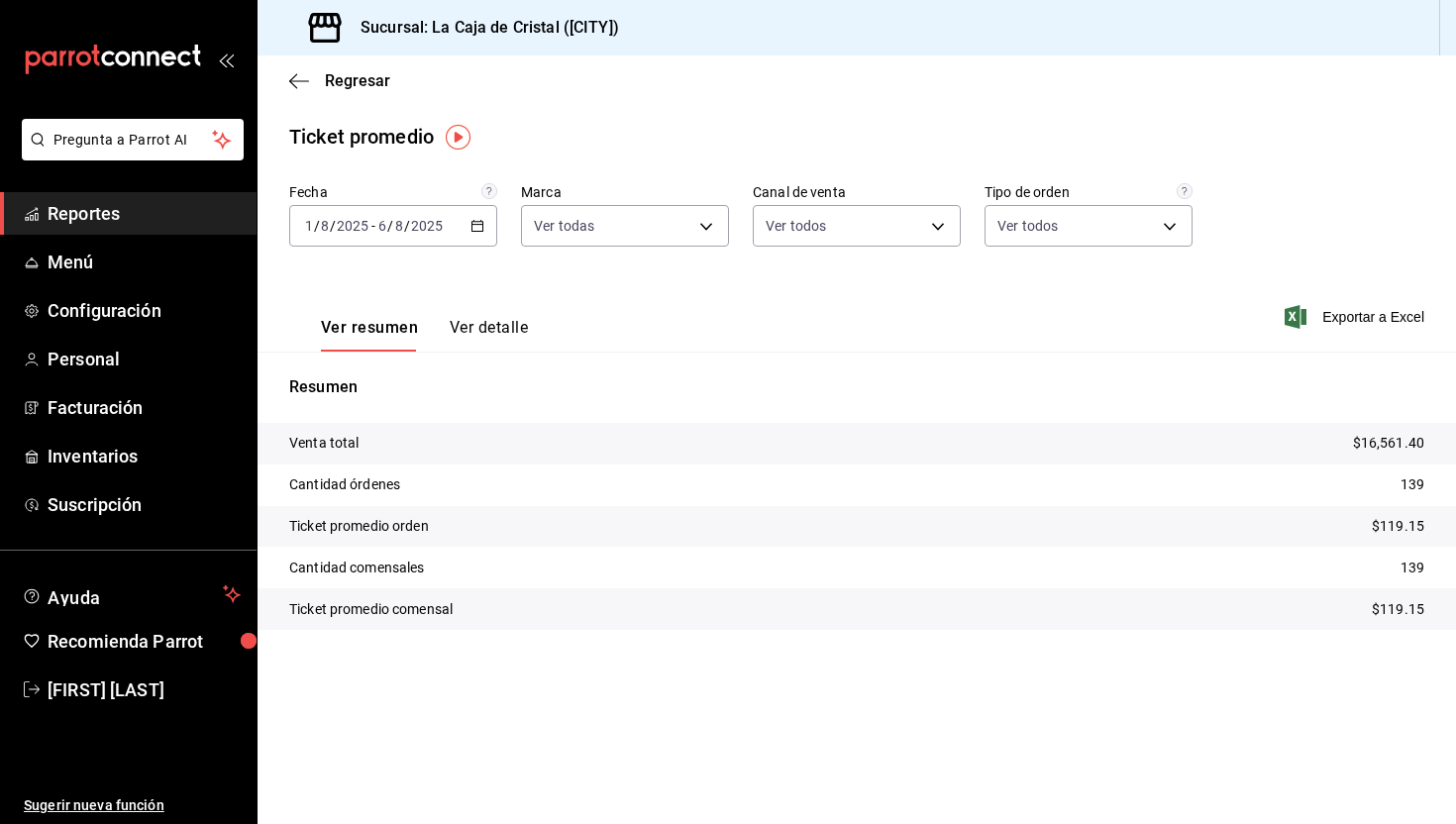 click on "2025-08-01 1 / 8 / 2025 - 2025-08-06 6 / 8 / 2025" at bounding box center (393, 226) 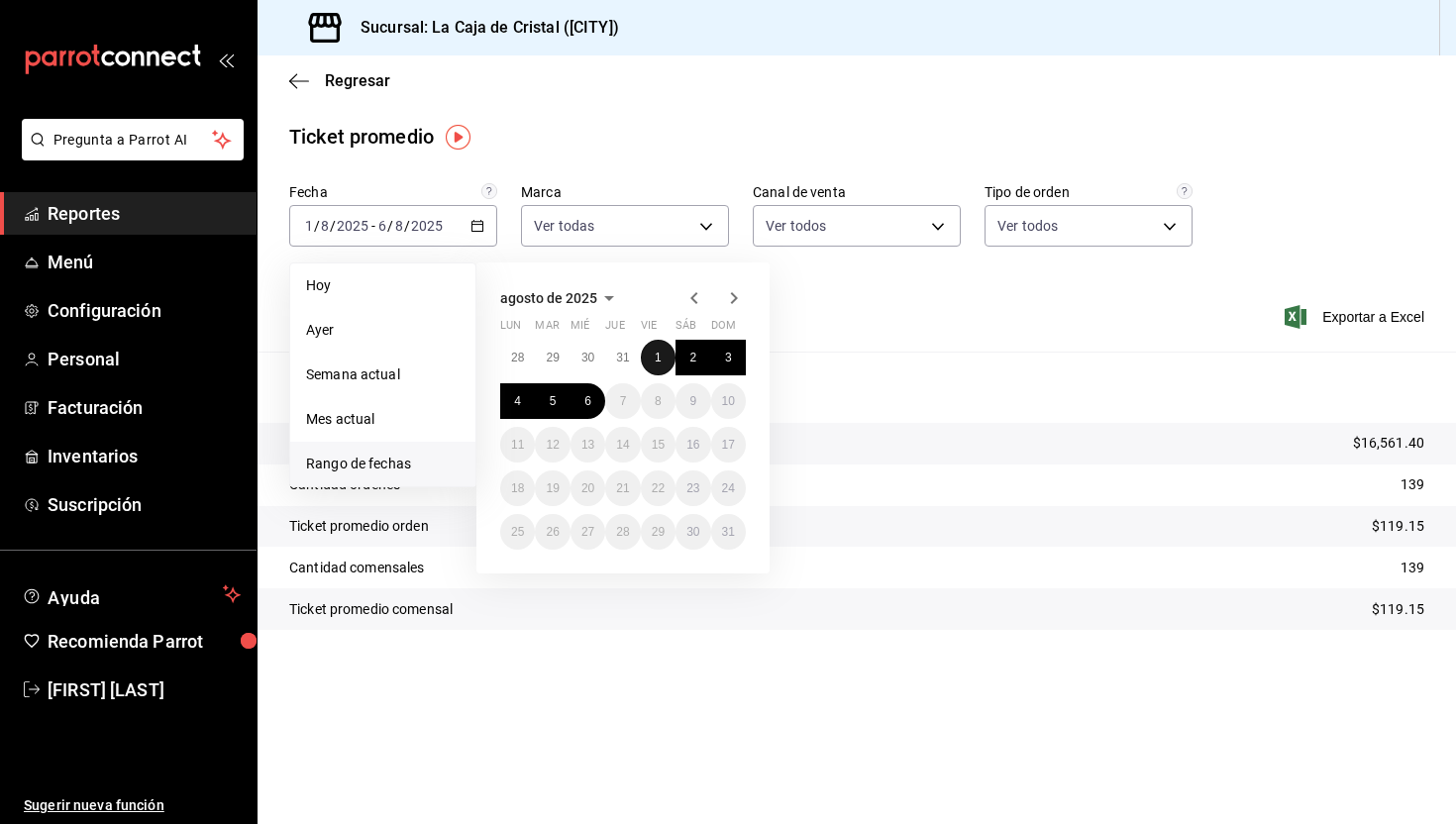 click on "1" at bounding box center (658, 358) 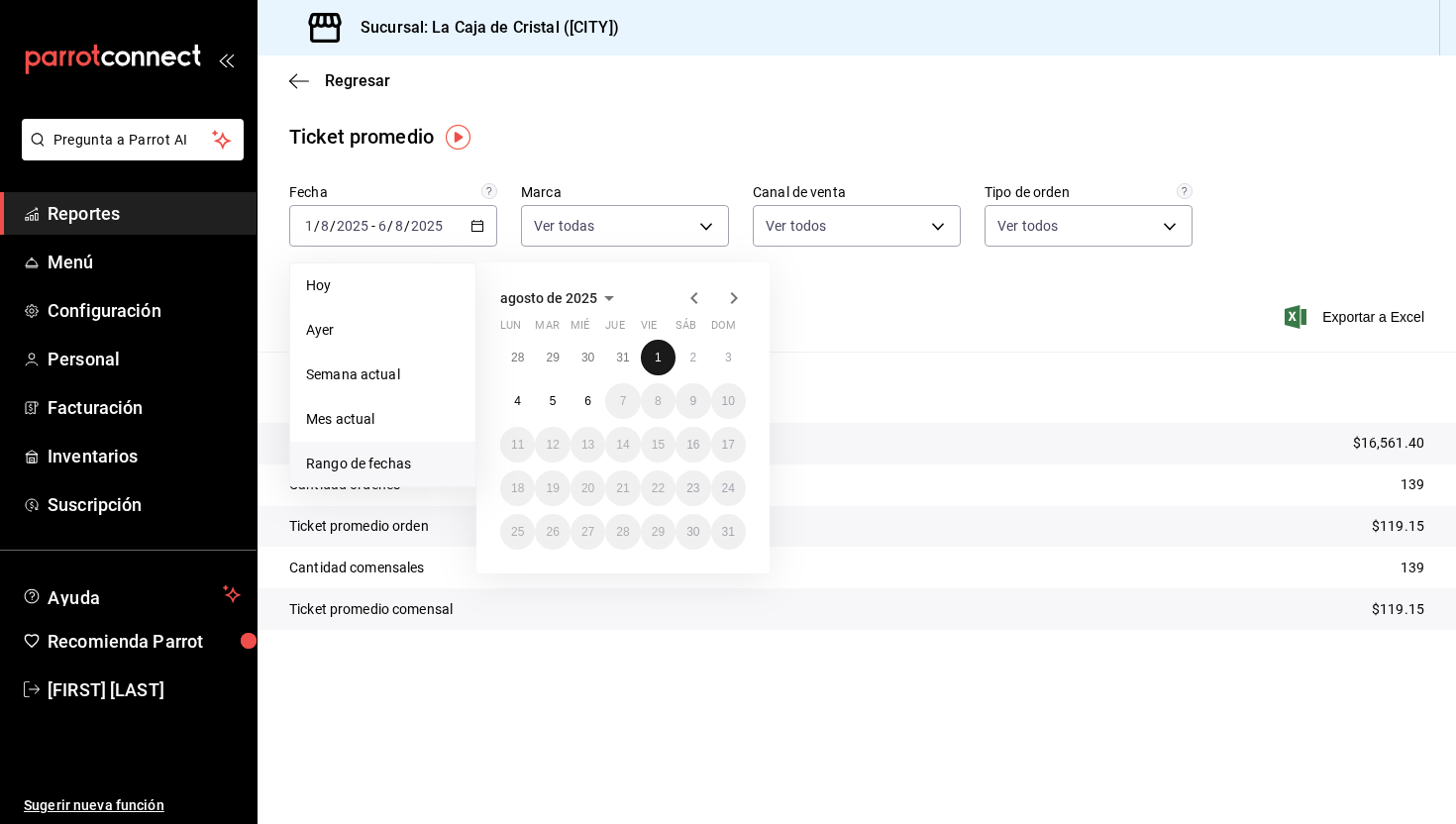 click on "1" at bounding box center (658, 358) 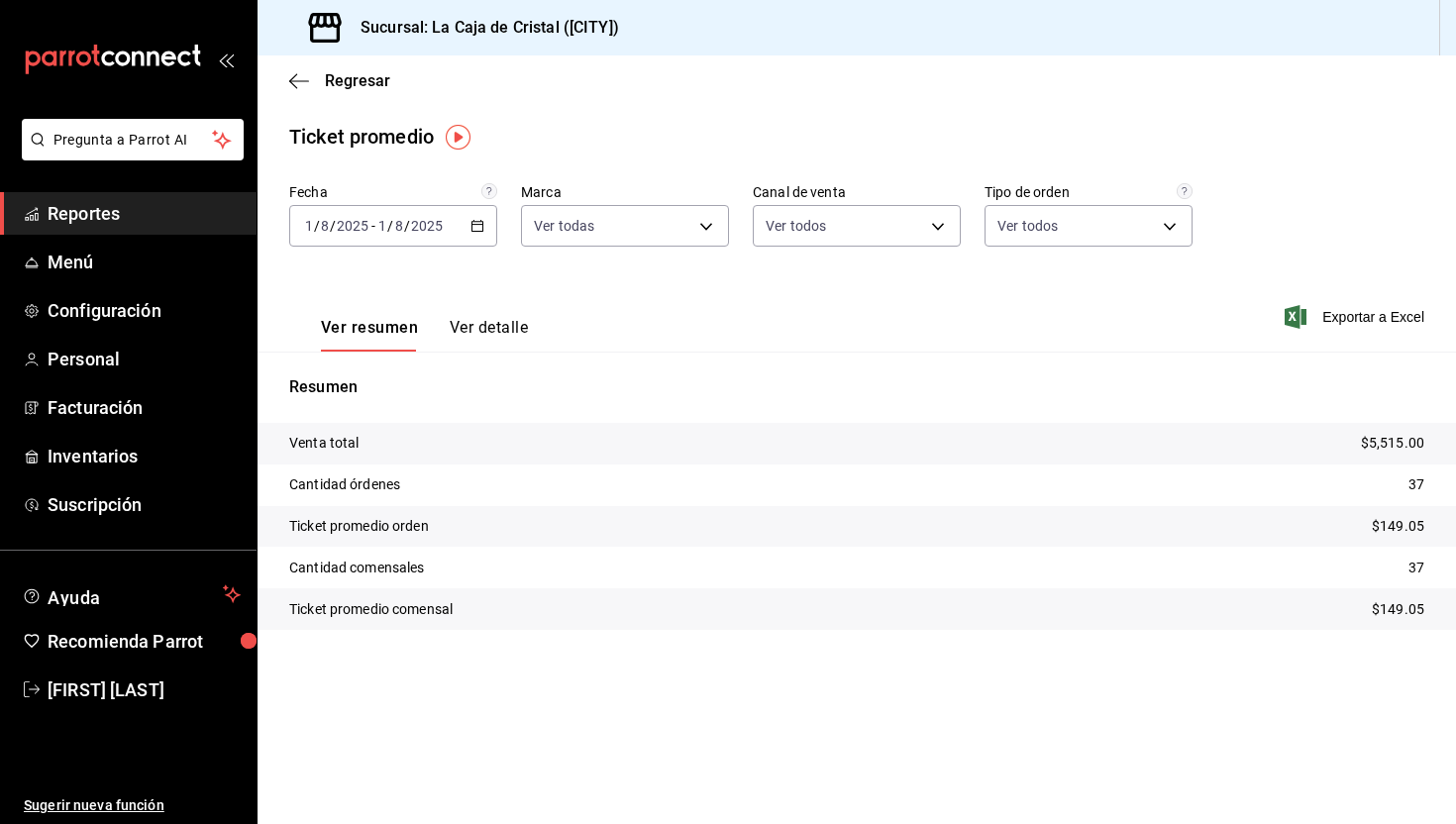 click 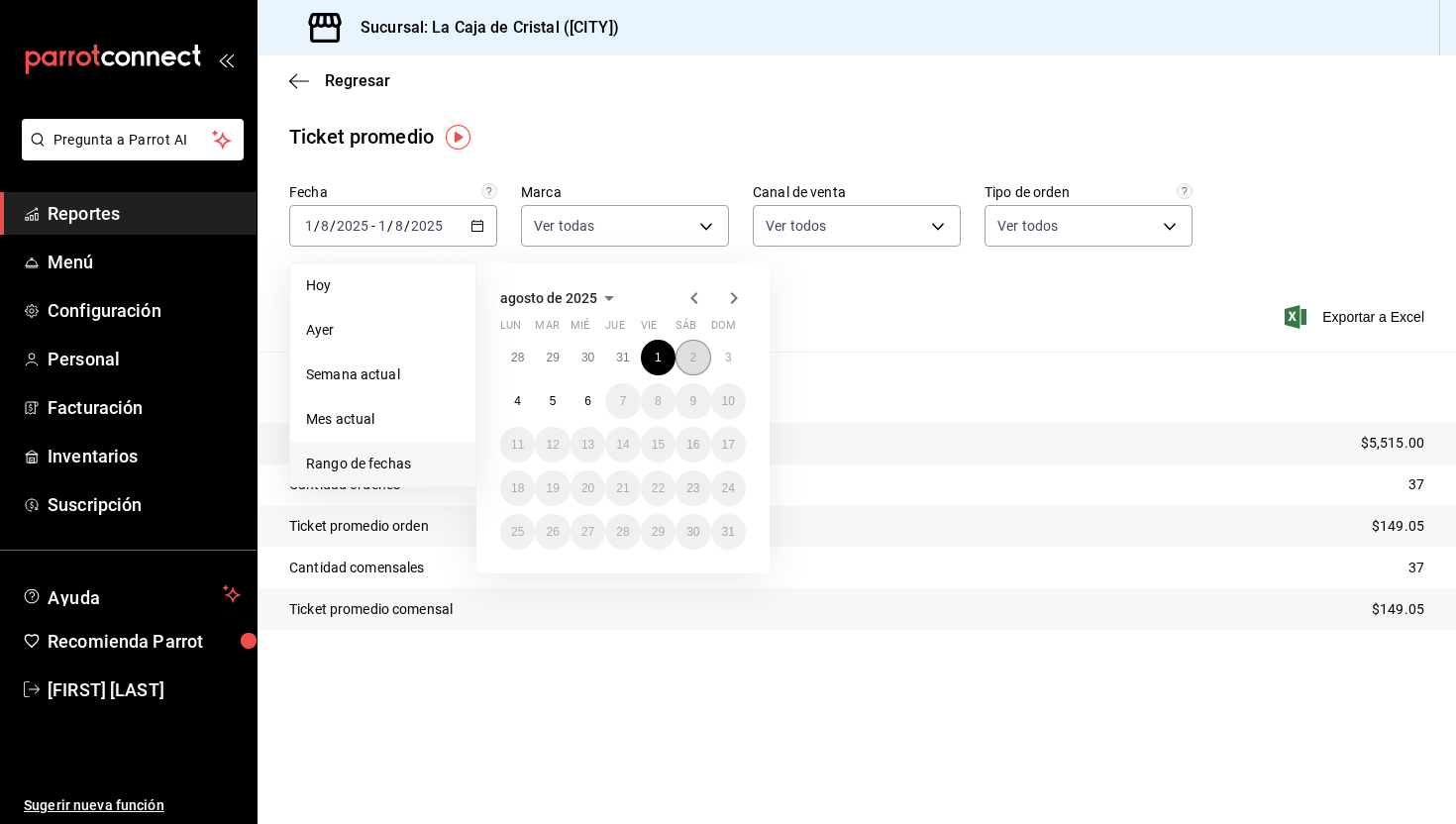 click on "2" at bounding box center (692, 358) 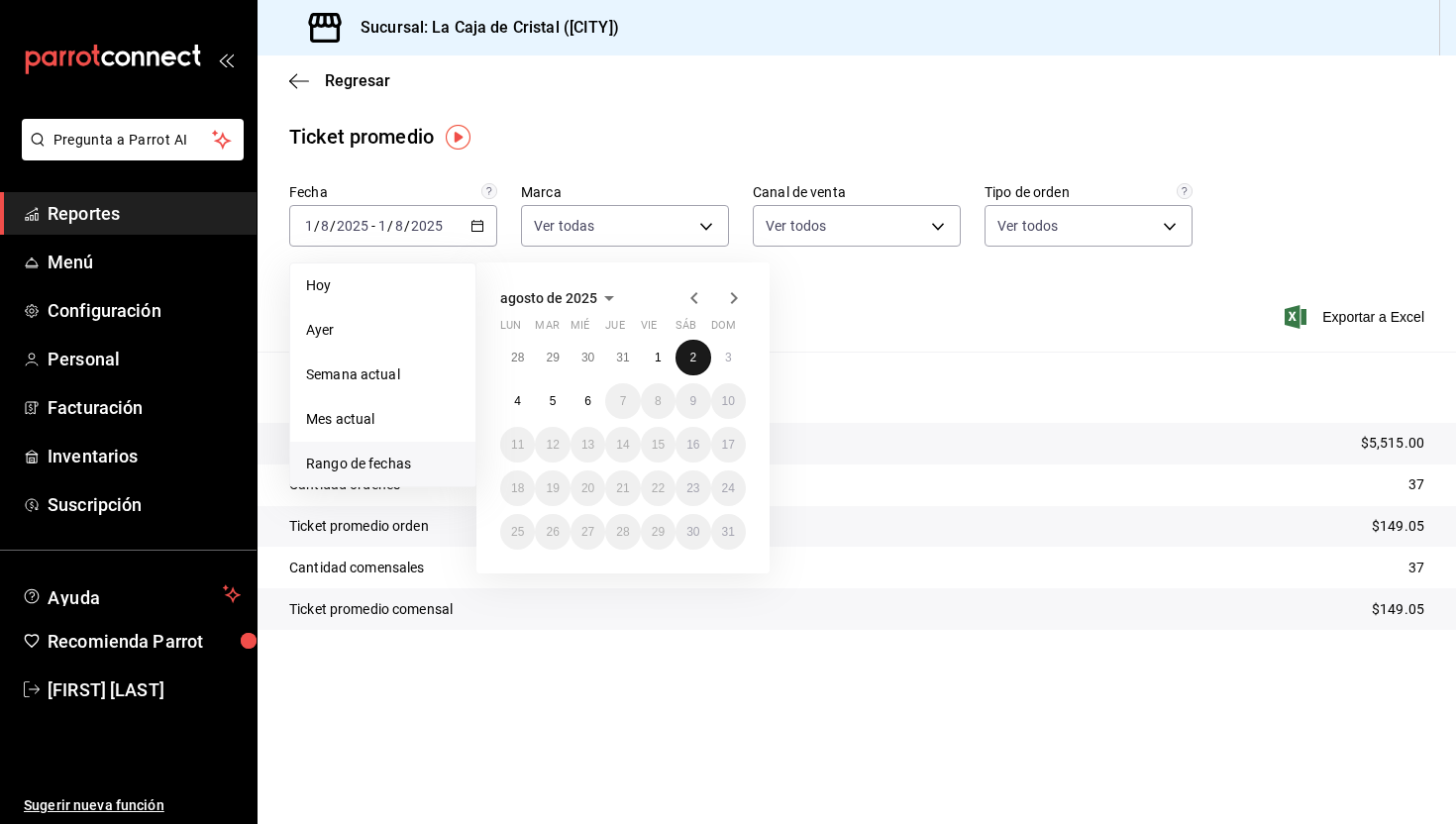 click on "2" at bounding box center [692, 358] 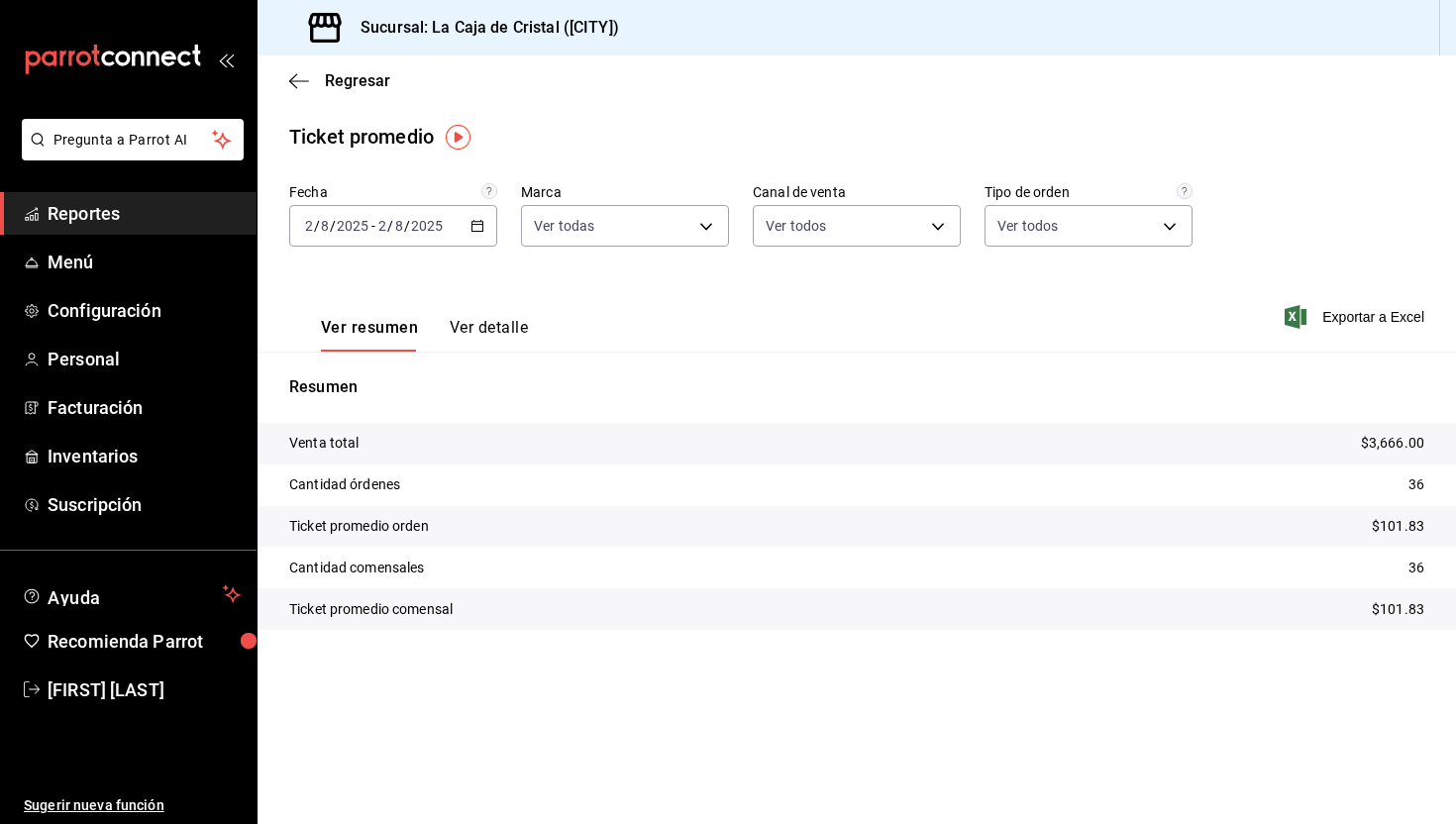 click on "2025-08-02 2 / 8 / 2025 - 2025-08-02 2 / 8 / 2025" at bounding box center (393, 226) 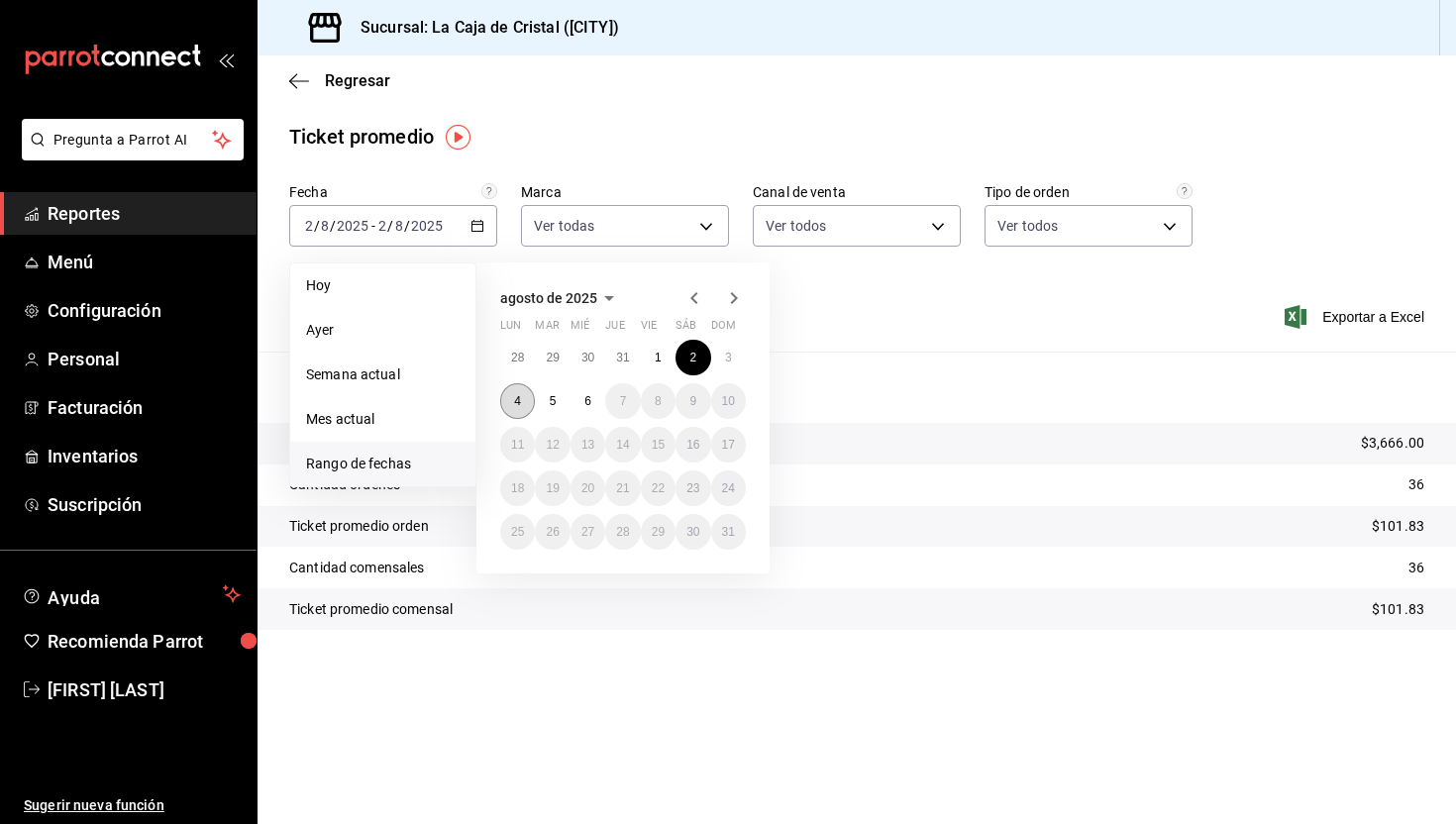 click on "4" at bounding box center (517, 401) 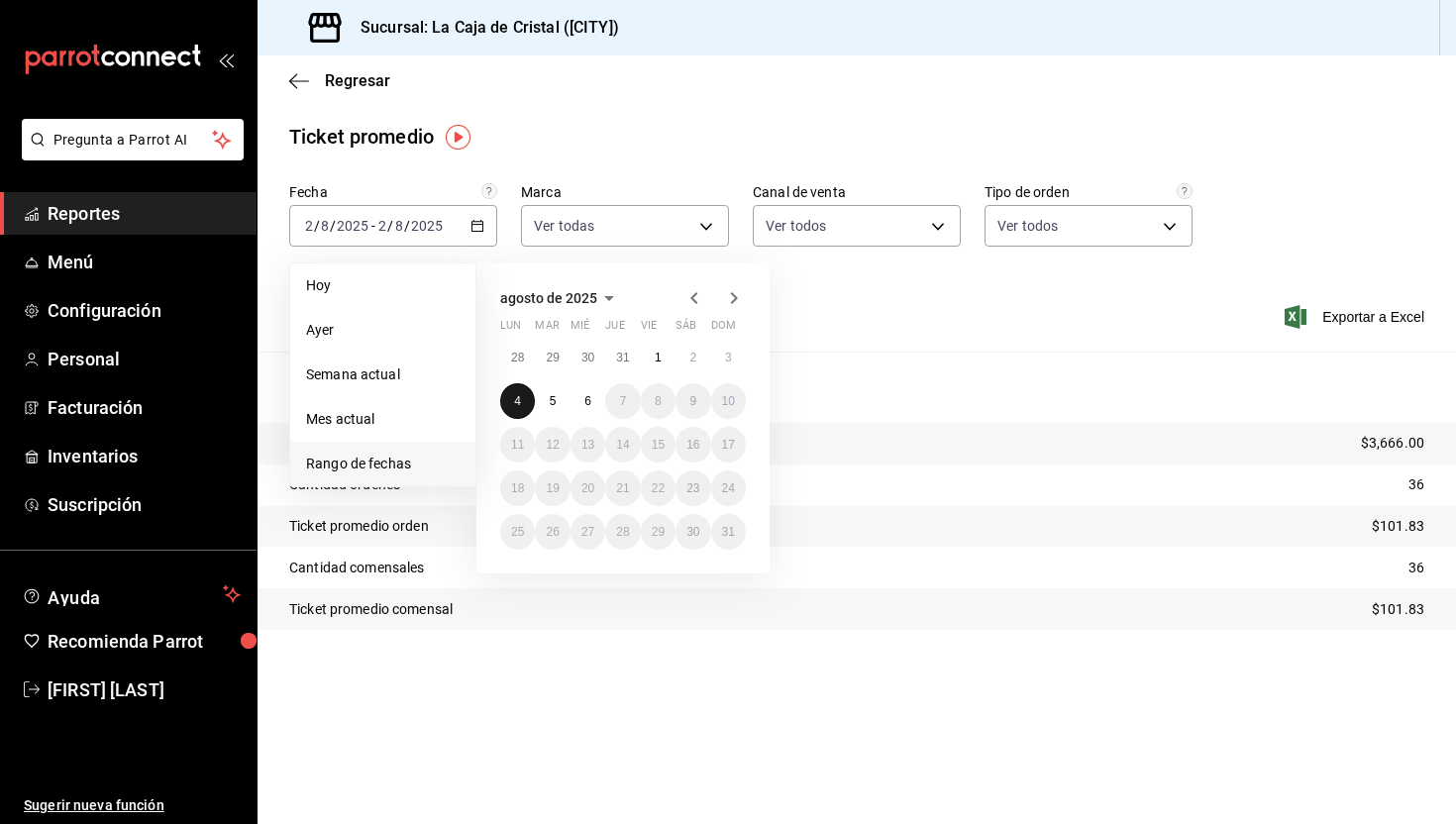 click on "4" at bounding box center (517, 401) 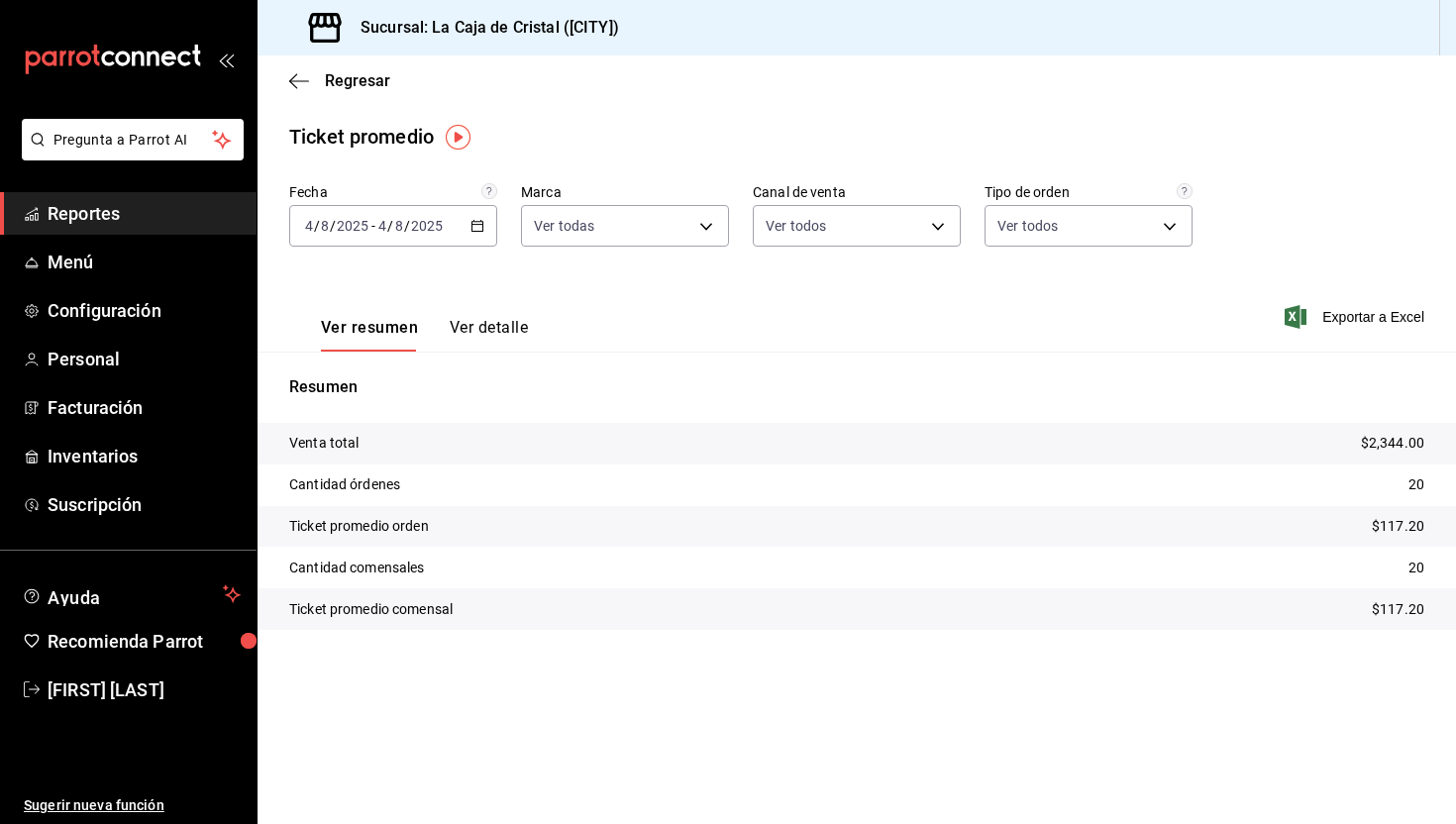click 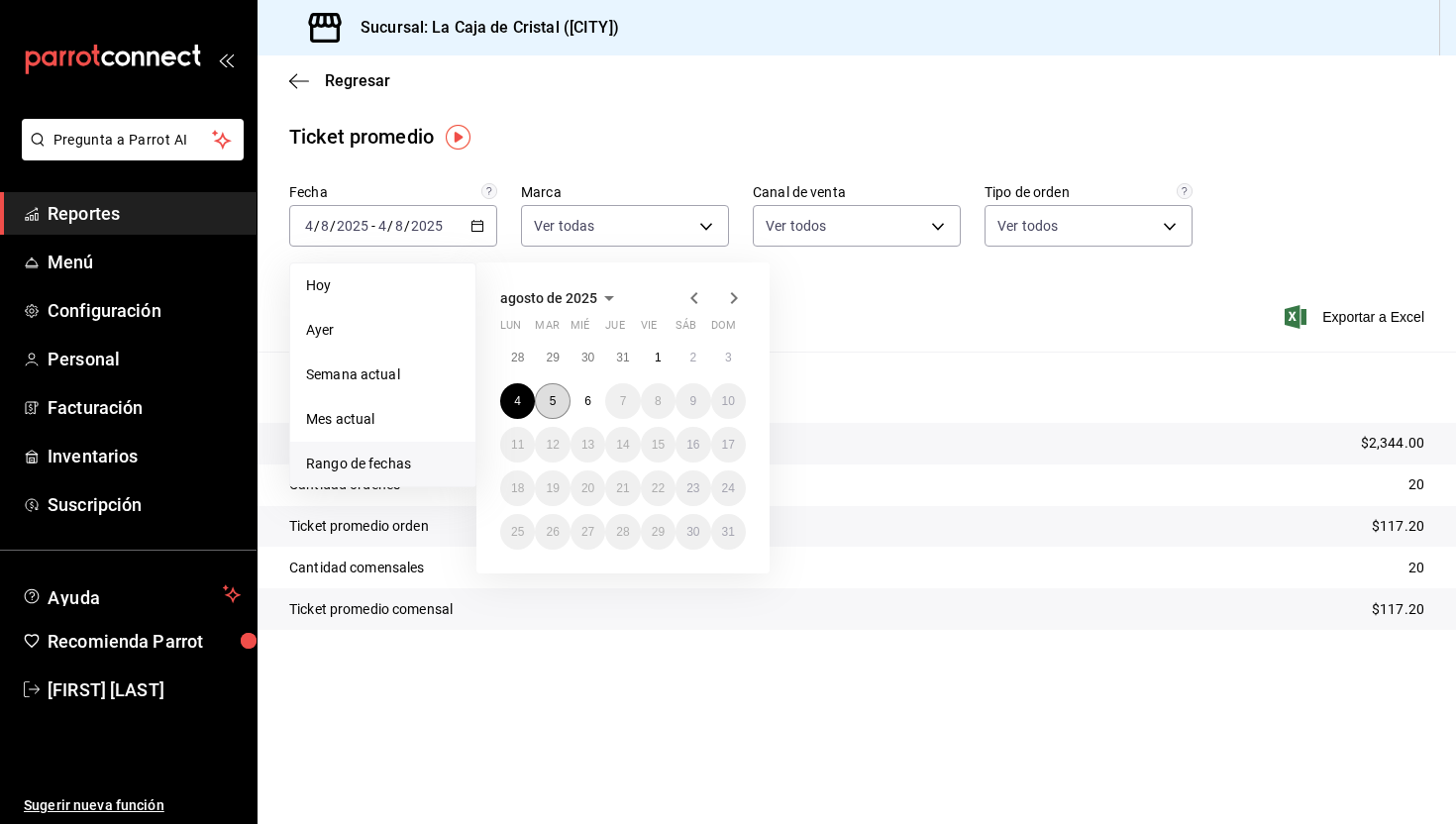 click on "5" at bounding box center (552, 401) 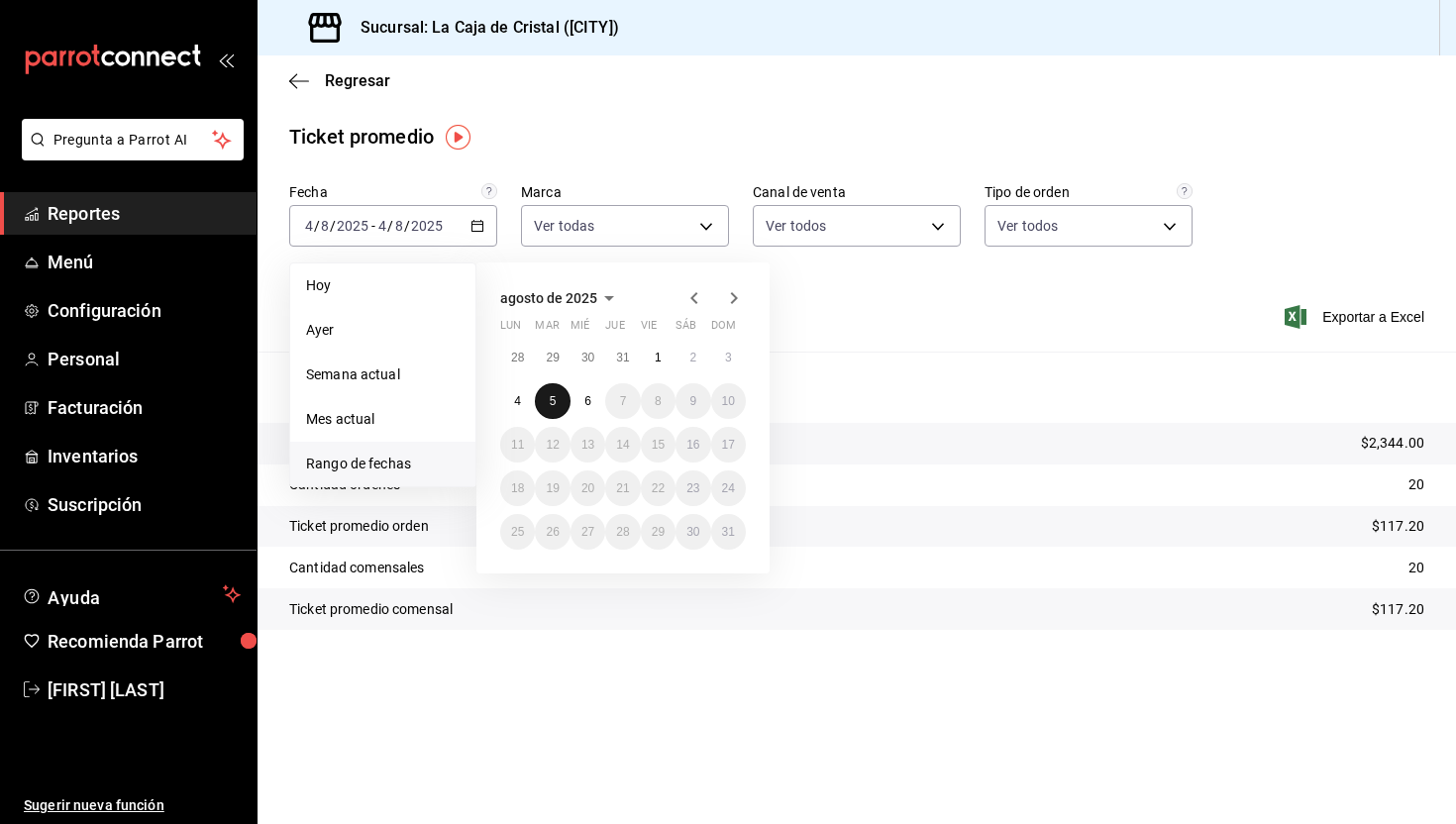 click on "5" at bounding box center (552, 401) 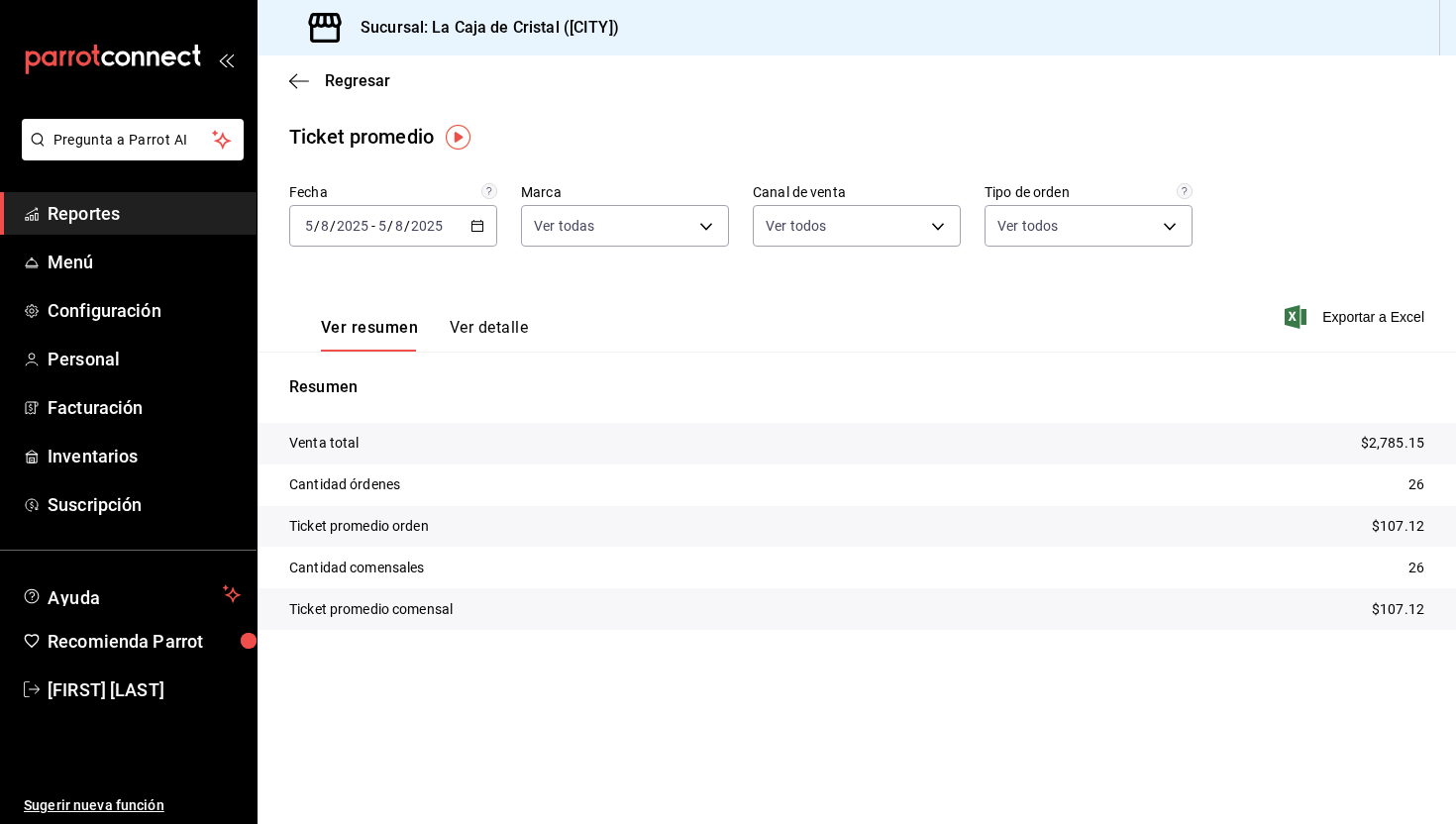 click on "2025" at bounding box center (427, 226) 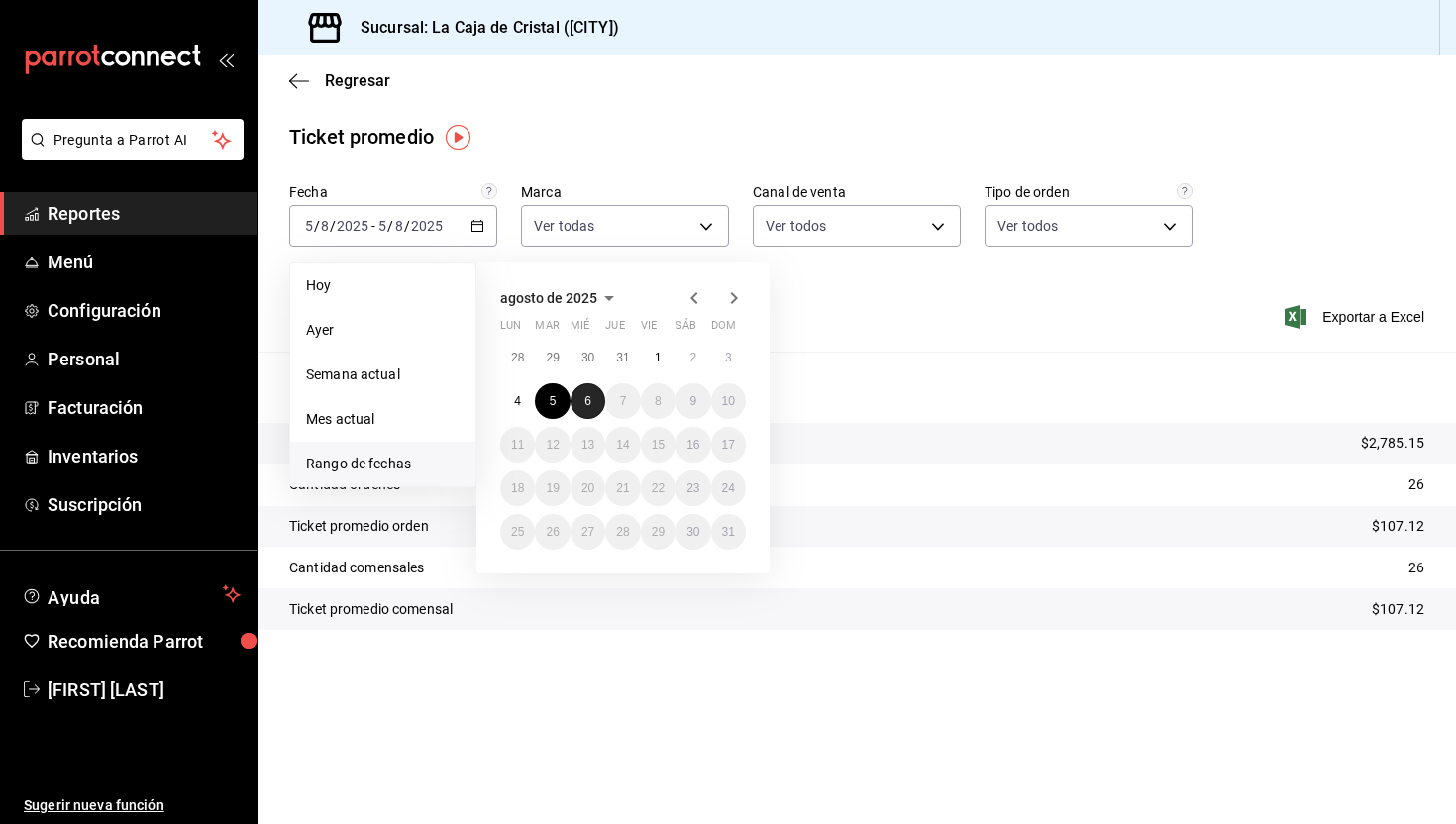 click on "6" at bounding box center (587, 401) 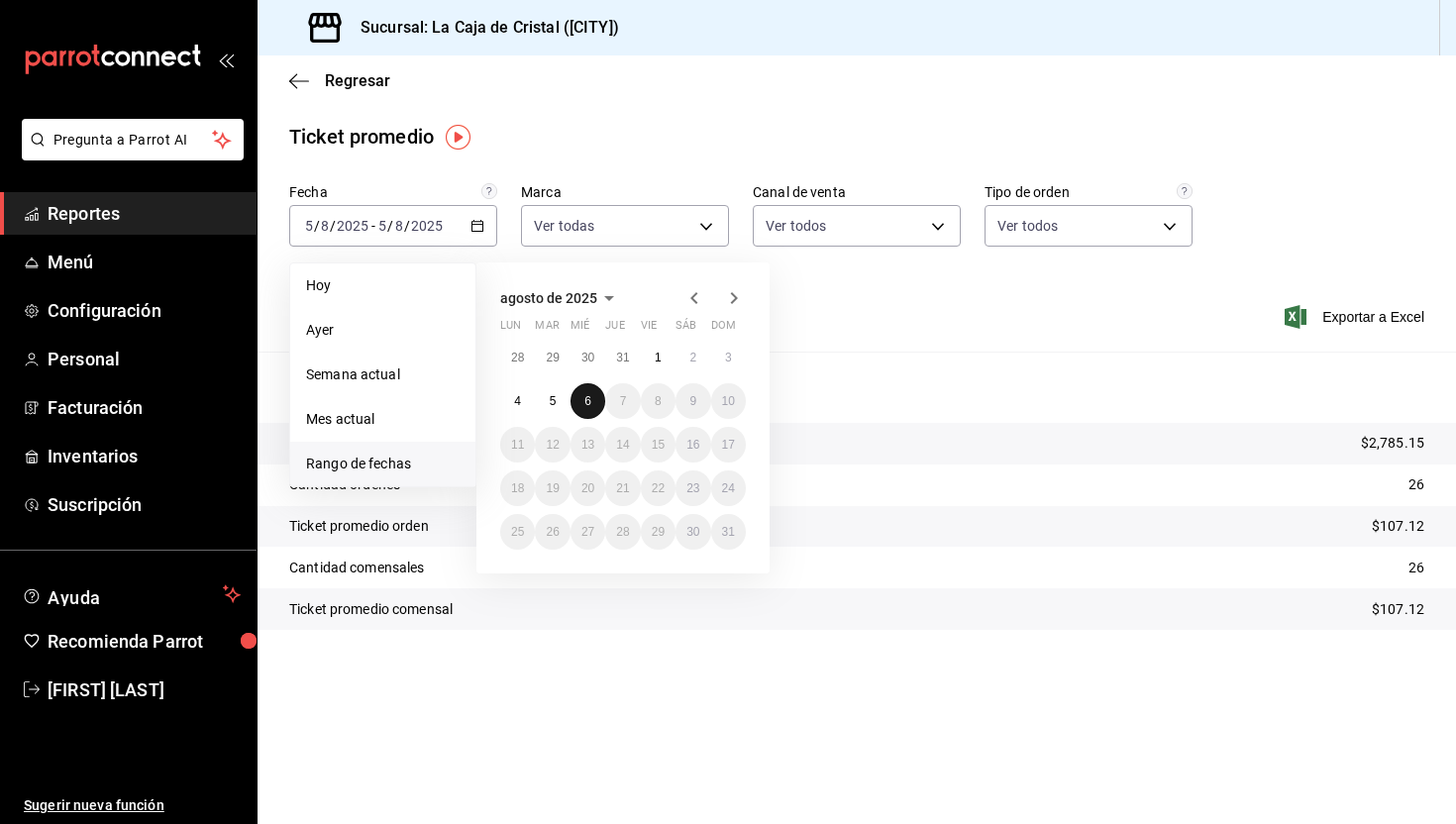click on "6" at bounding box center (587, 401) 